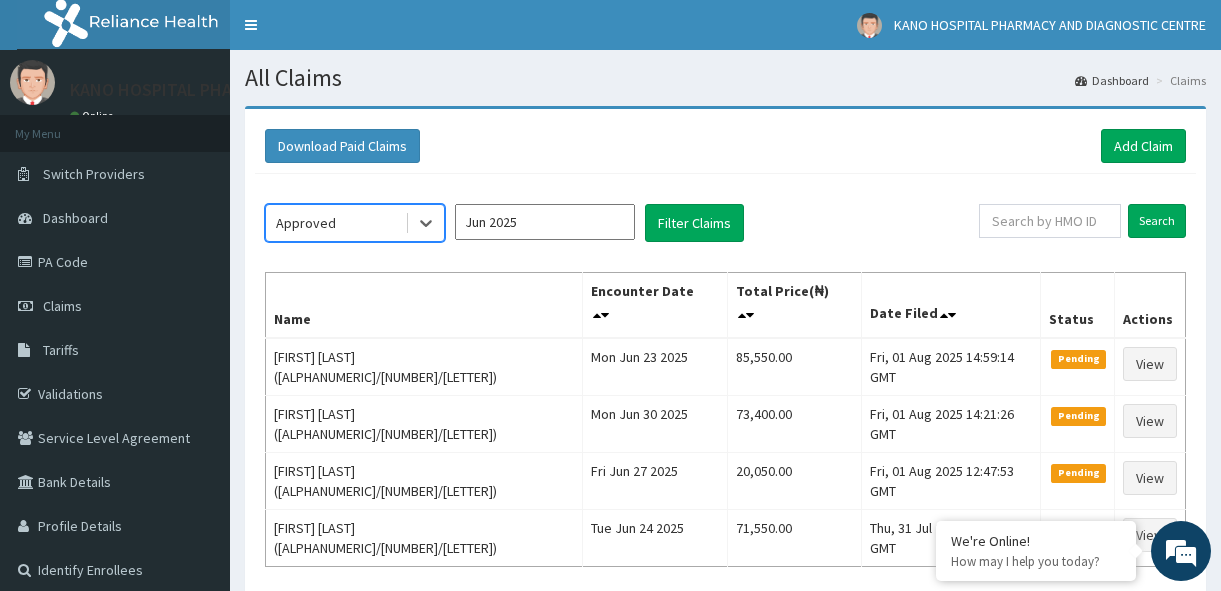 scroll, scrollTop: 130, scrollLeft: 0, axis: vertical 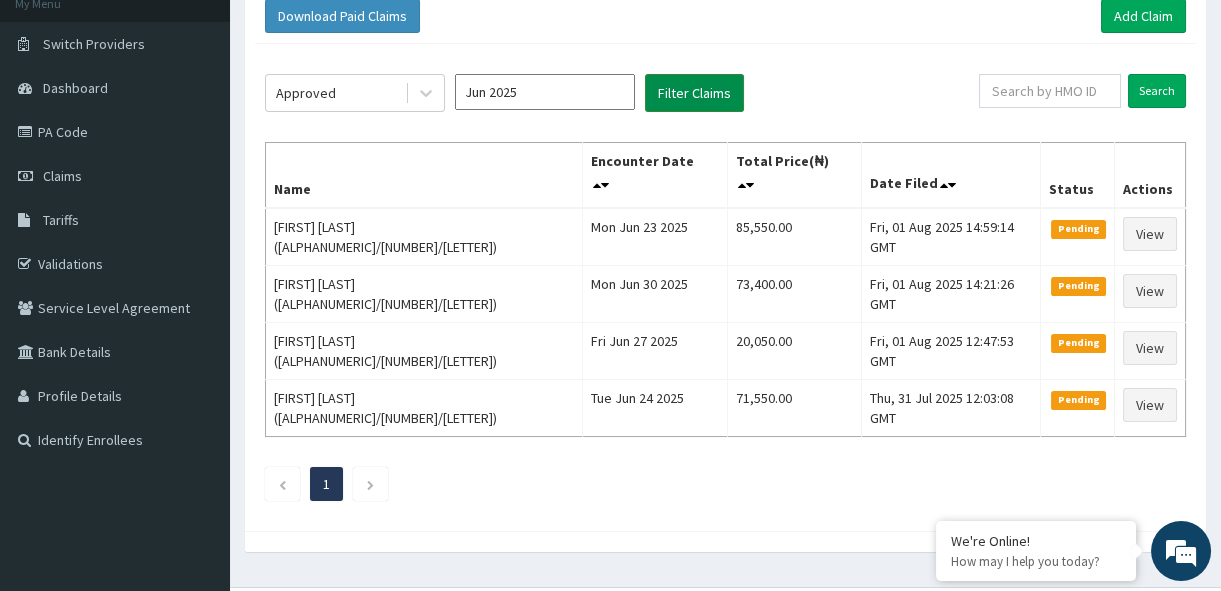 click on "Filter Claims" at bounding box center (694, 93) 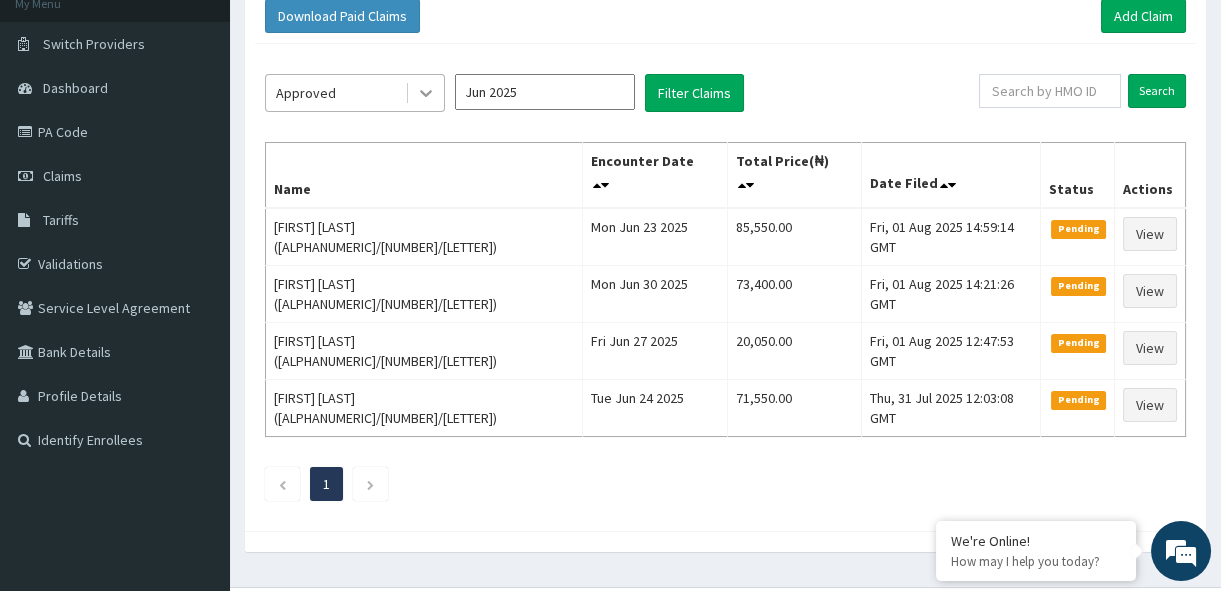 click at bounding box center (426, 93) 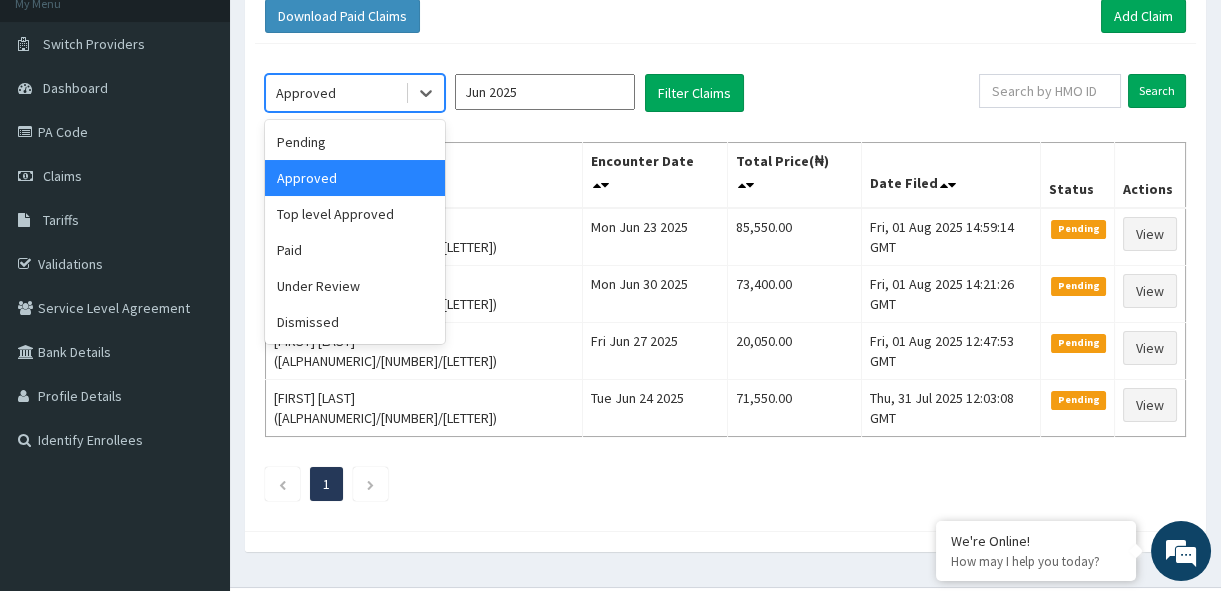click on "Approved" at bounding box center [355, 178] 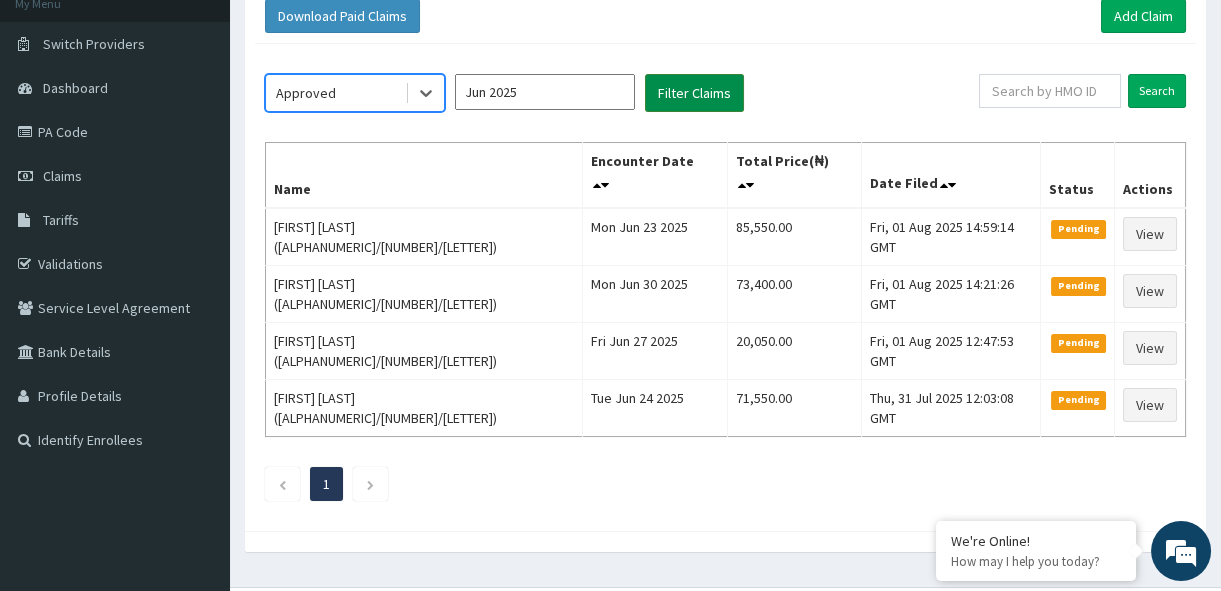 click on "Filter Claims" at bounding box center [694, 93] 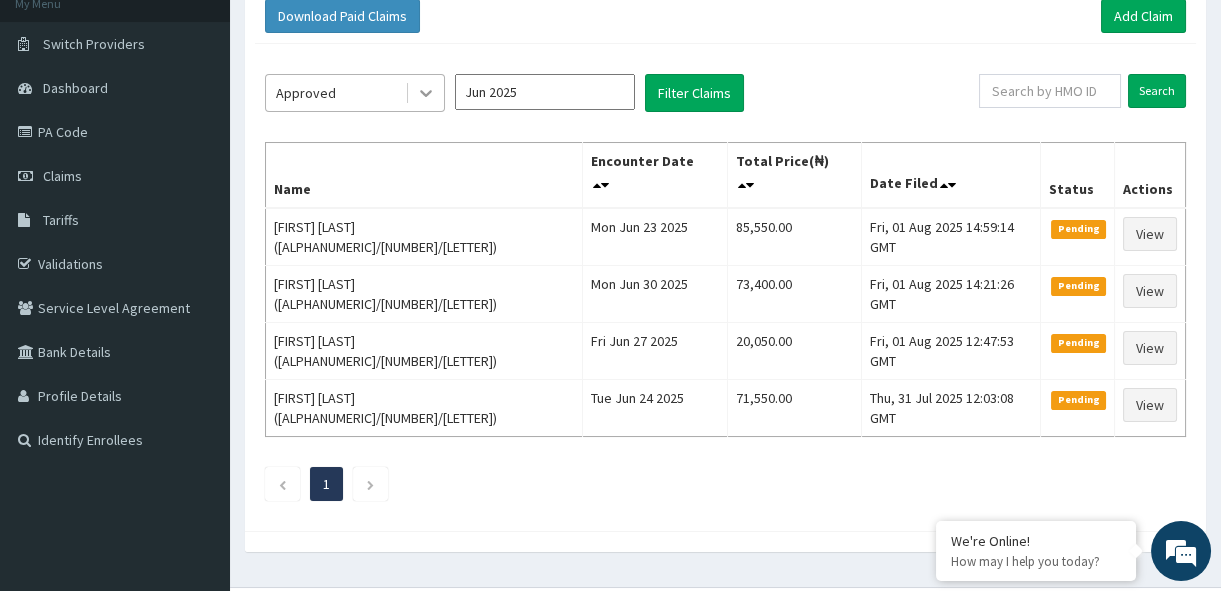 click 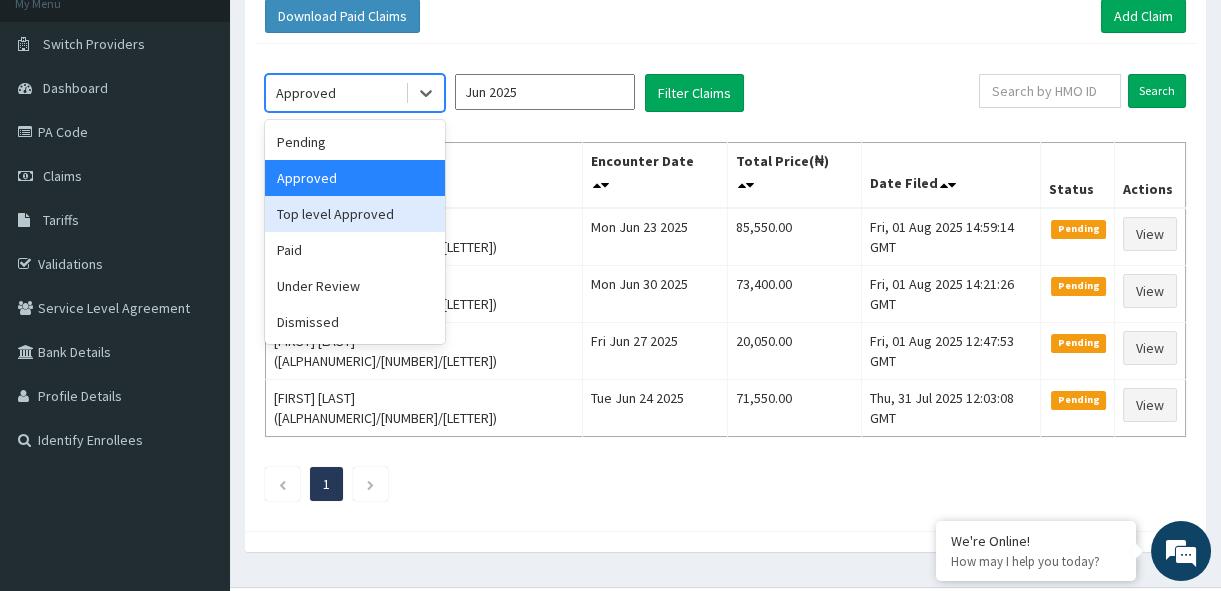 click on "Top level Approved" at bounding box center (355, 214) 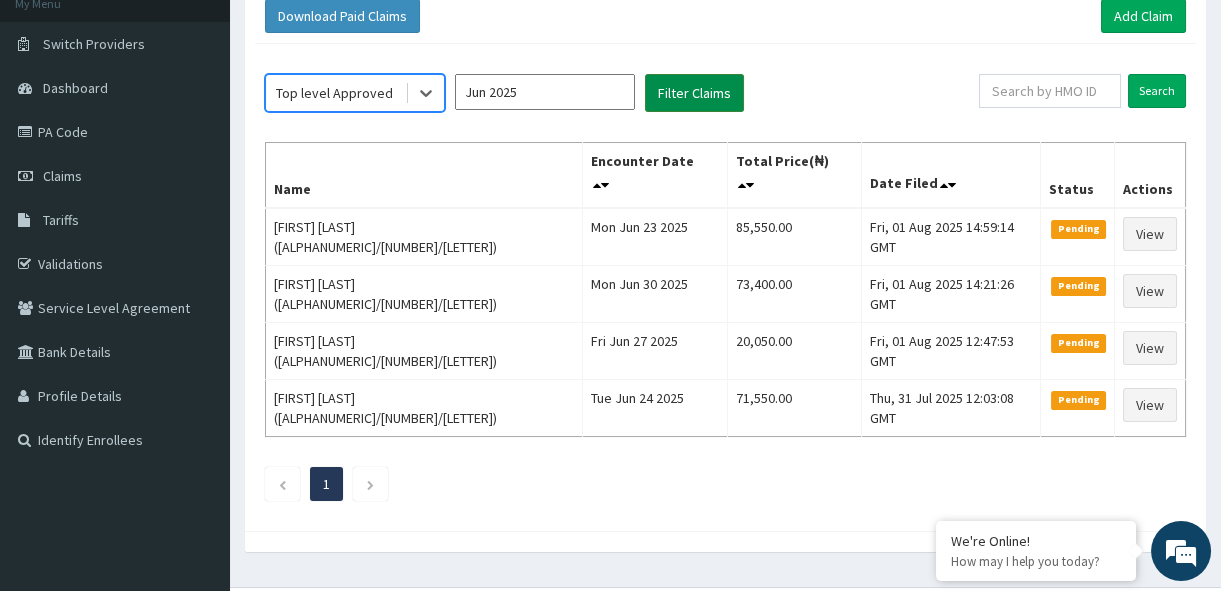 click on "Filter Claims" at bounding box center [694, 93] 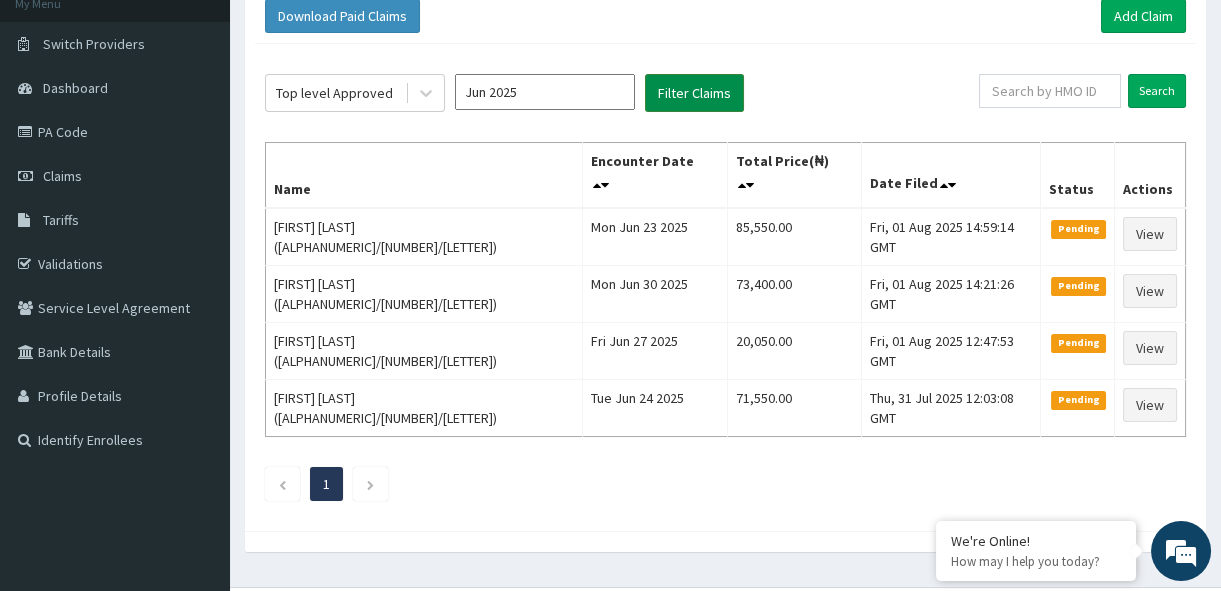 click on "Filter Claims" at bounding box center (694, 93) 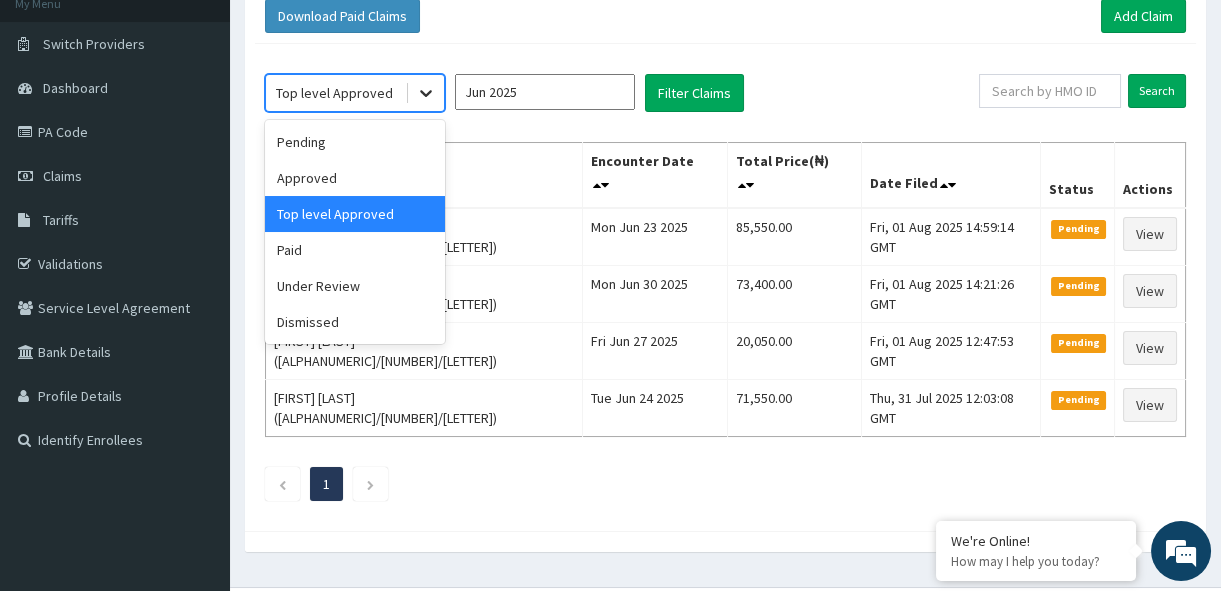 click 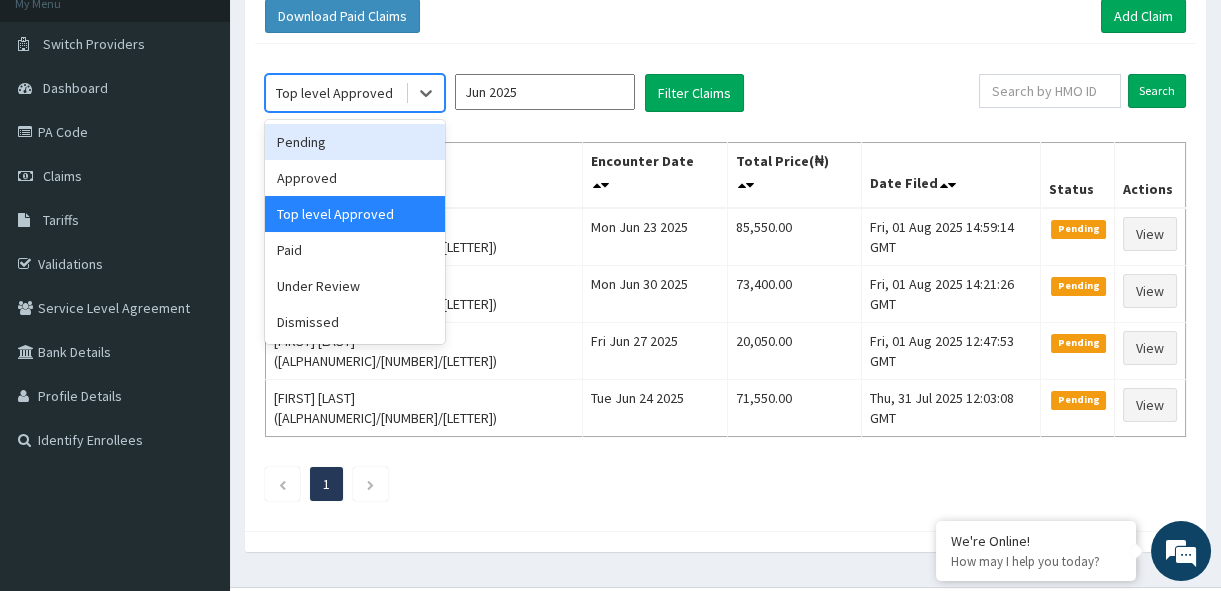 click on "Pending" at bounding box center (355, 142) 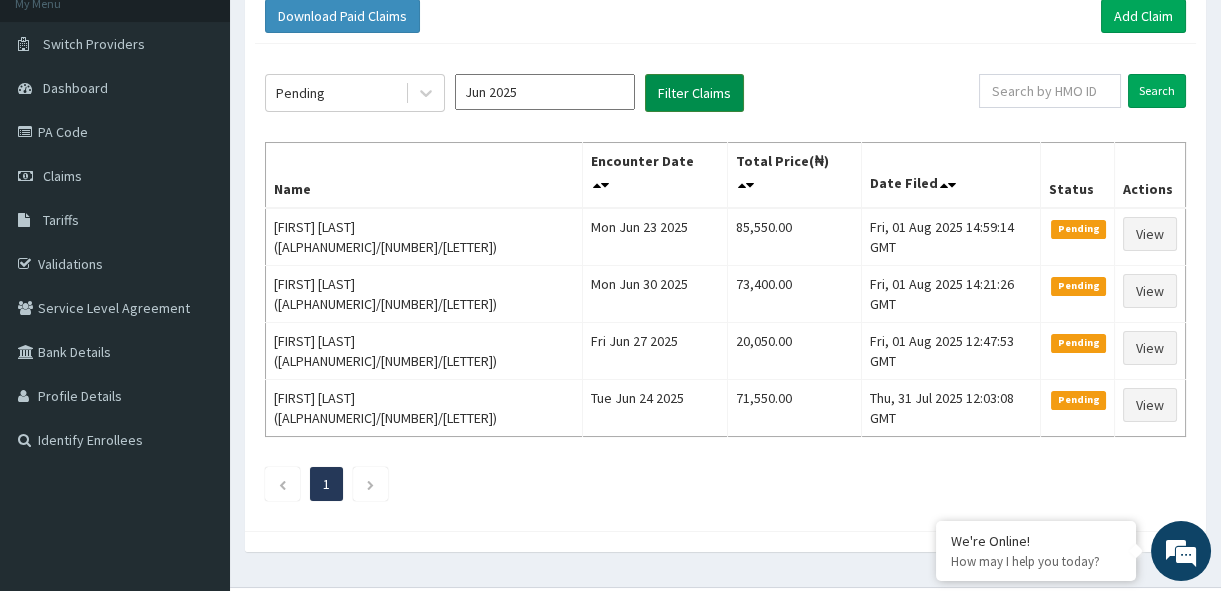 click on "Filter Claims" at bounding box center (694, 93) 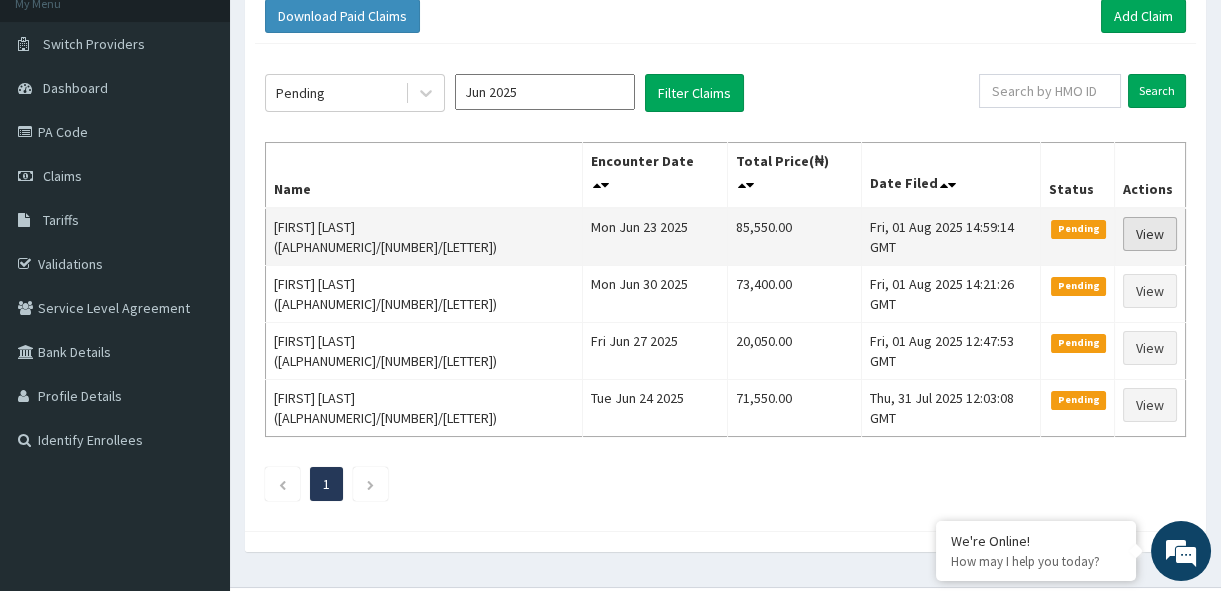 click on "View" at bounding box center [1150, 234] 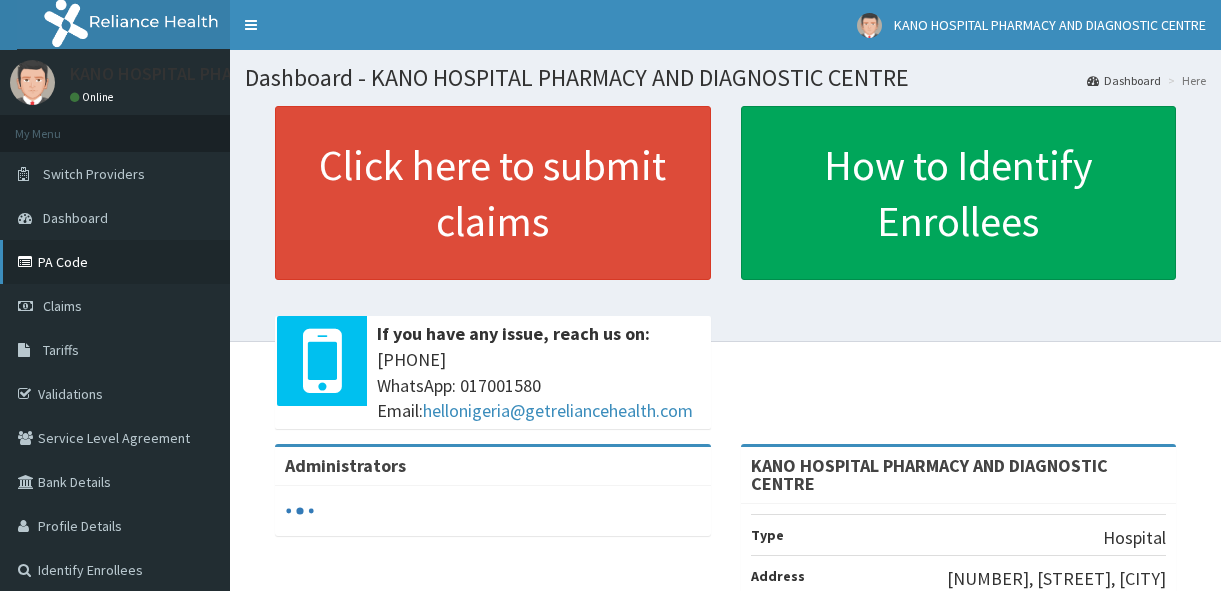 scroll, scrollTop: 0, scrollLeft: 0, axis: both 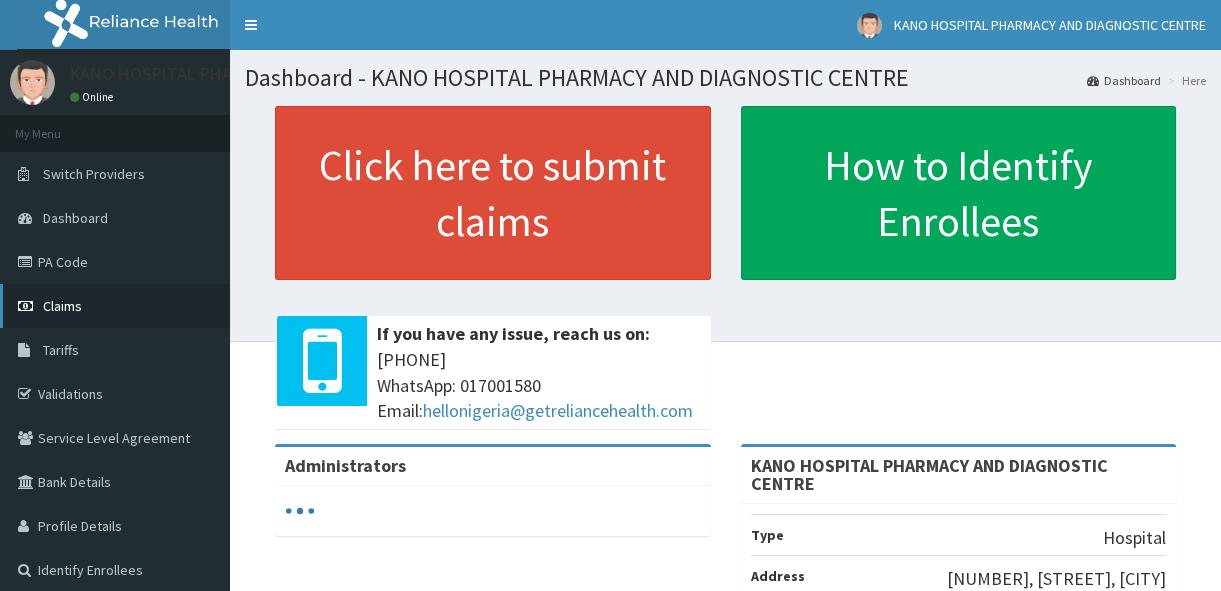 click on "Claims" at bounding box center [115, 306] 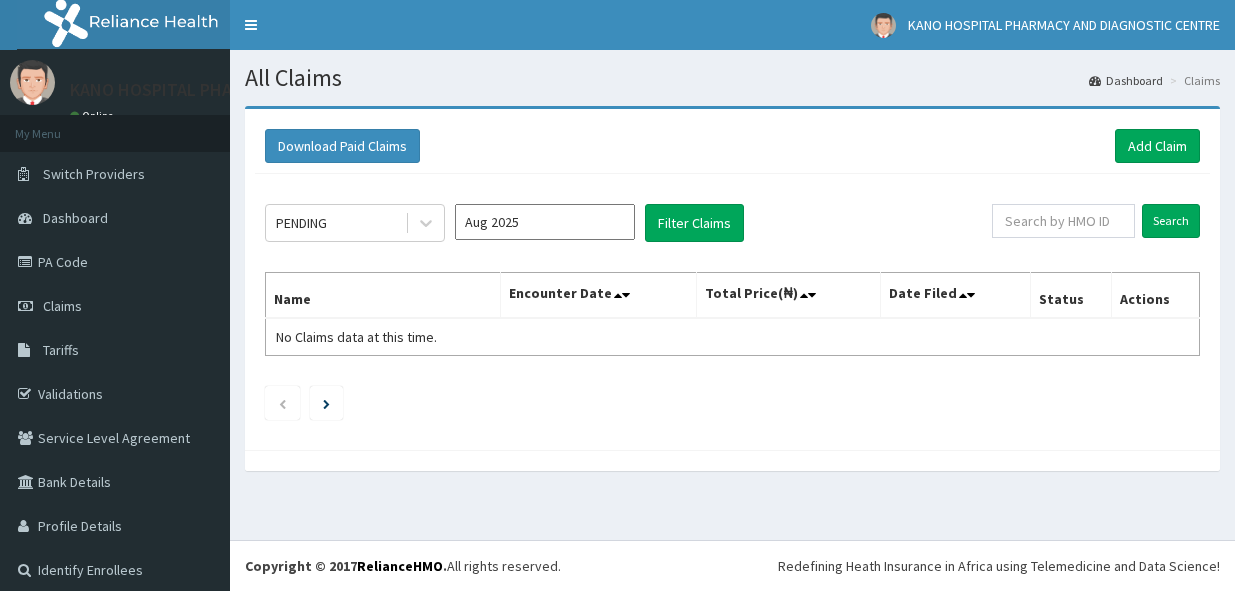 scroll, scrollTop: 0, scrollLeft: 0, axis: both 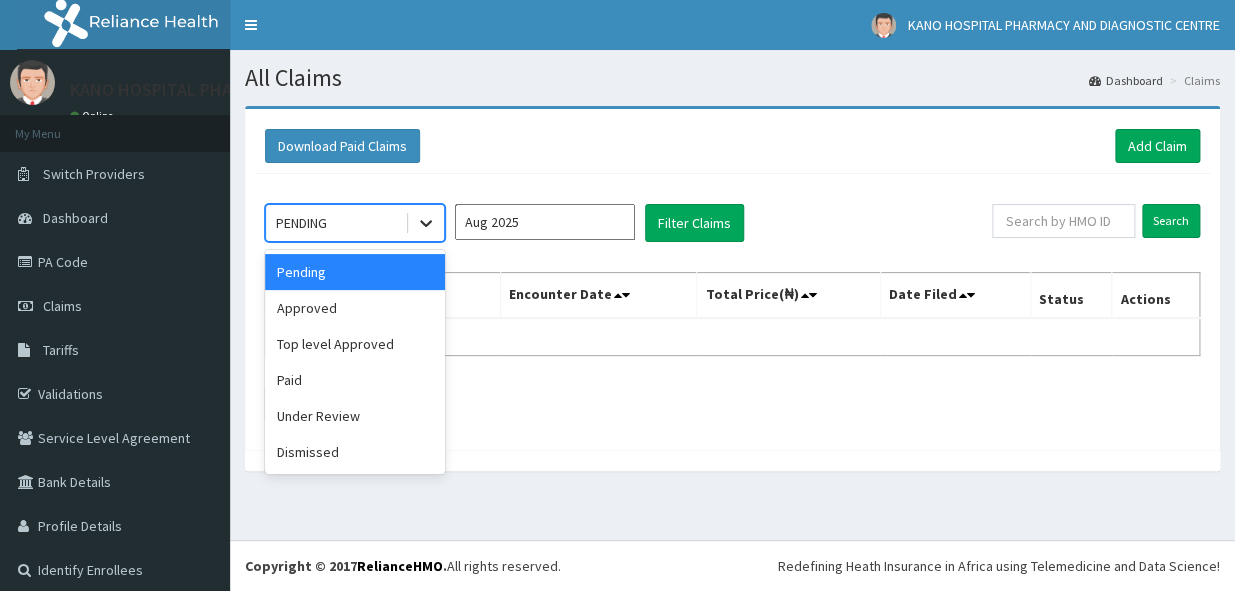 click 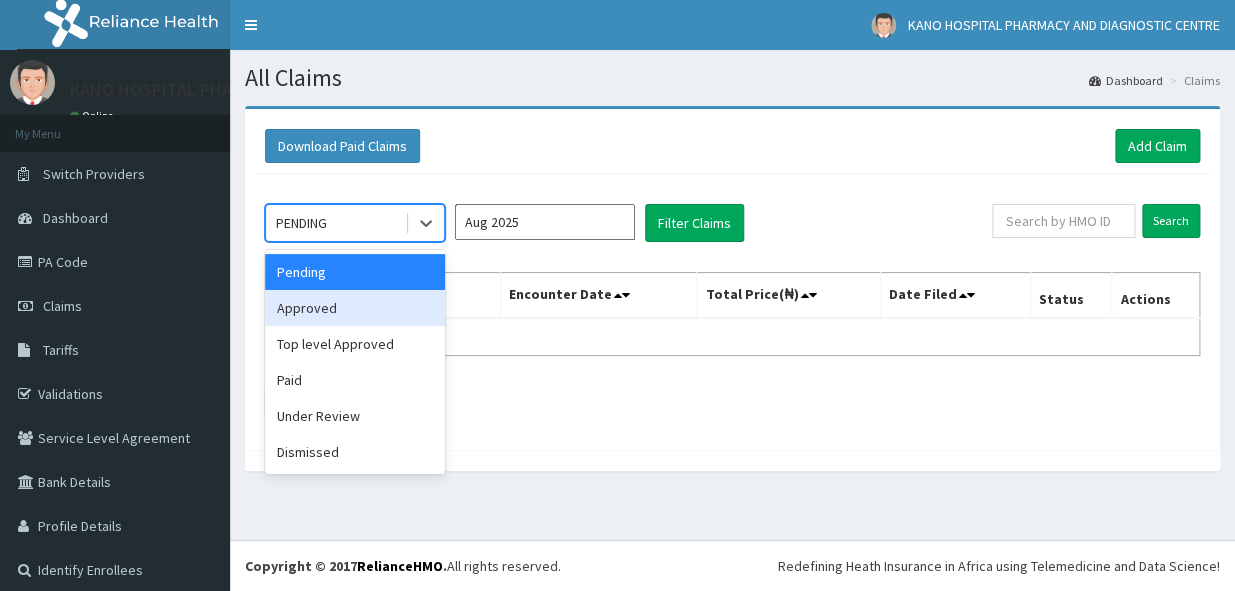 click on "Approved" at bounding box center (355, 308) 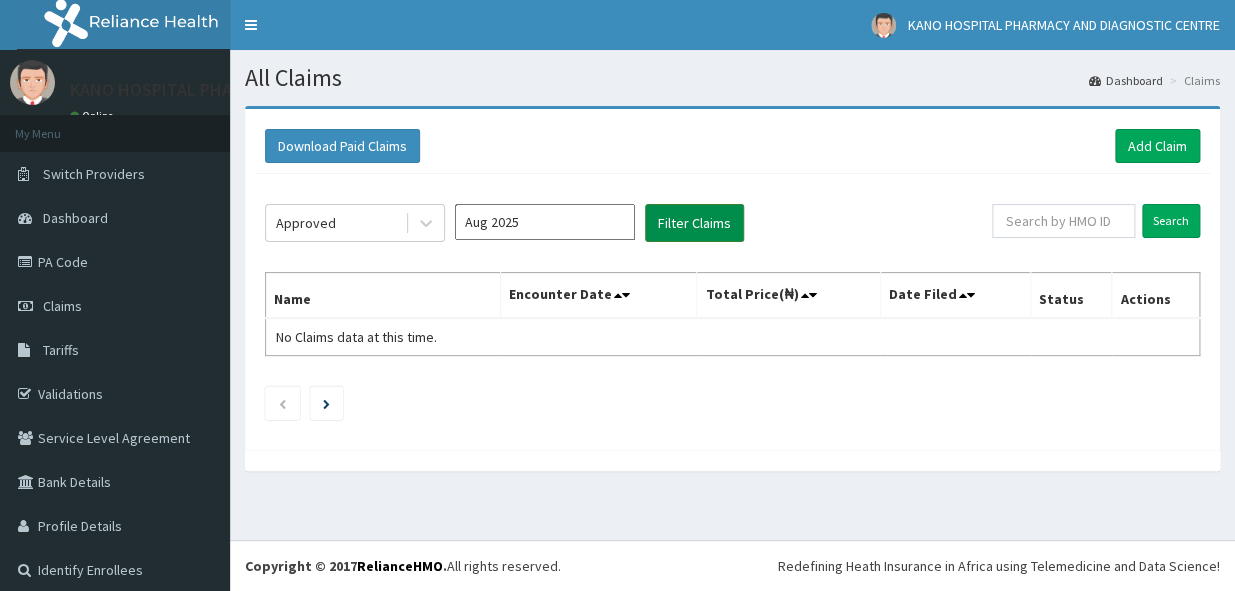click on "Filter Claims" at bounding box center (694, 223) 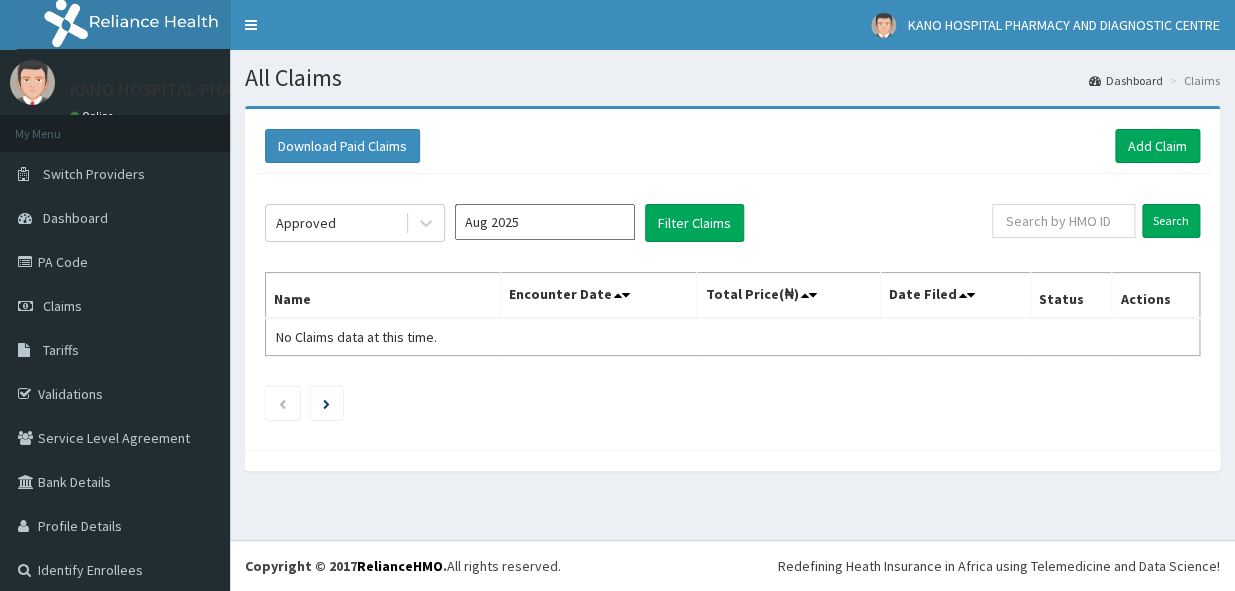 click on "Aug 2025" at bounding box center [545, 222] 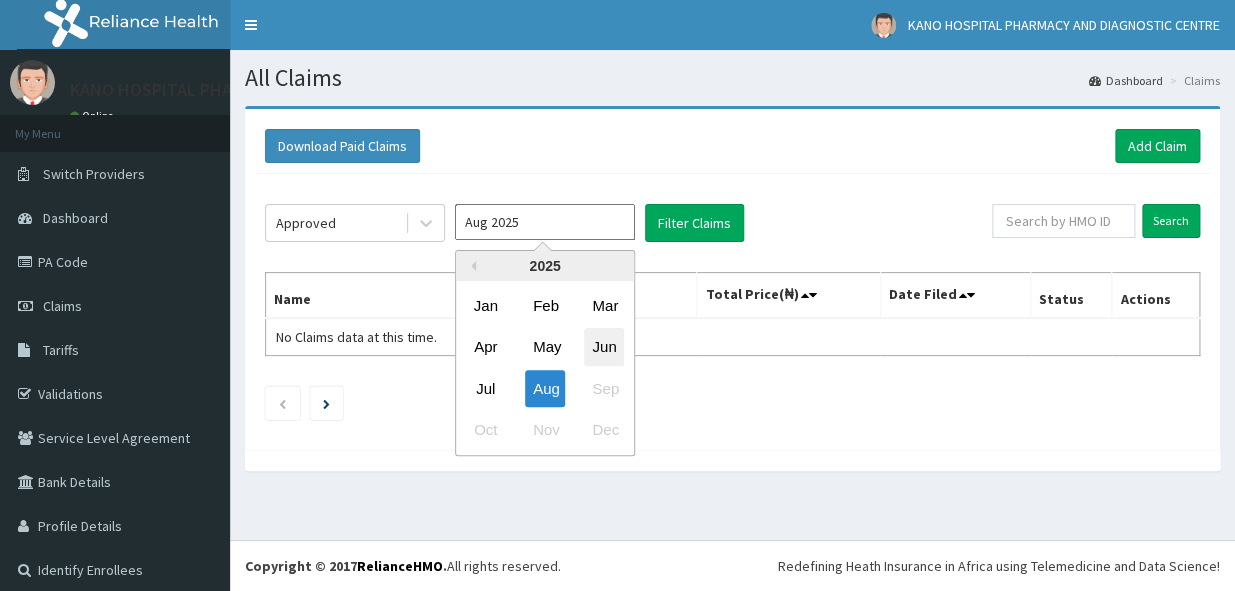 click on "Jun" at bounding box center (604, 347) 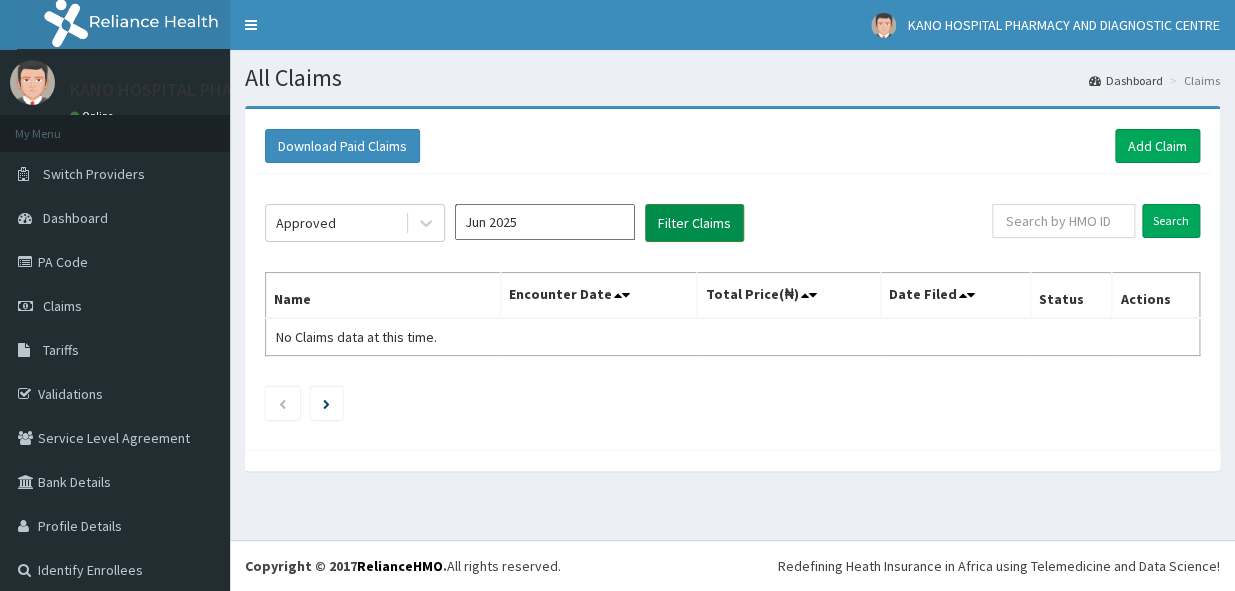 click on "Filter Claims" at bounding box center [694, 223] 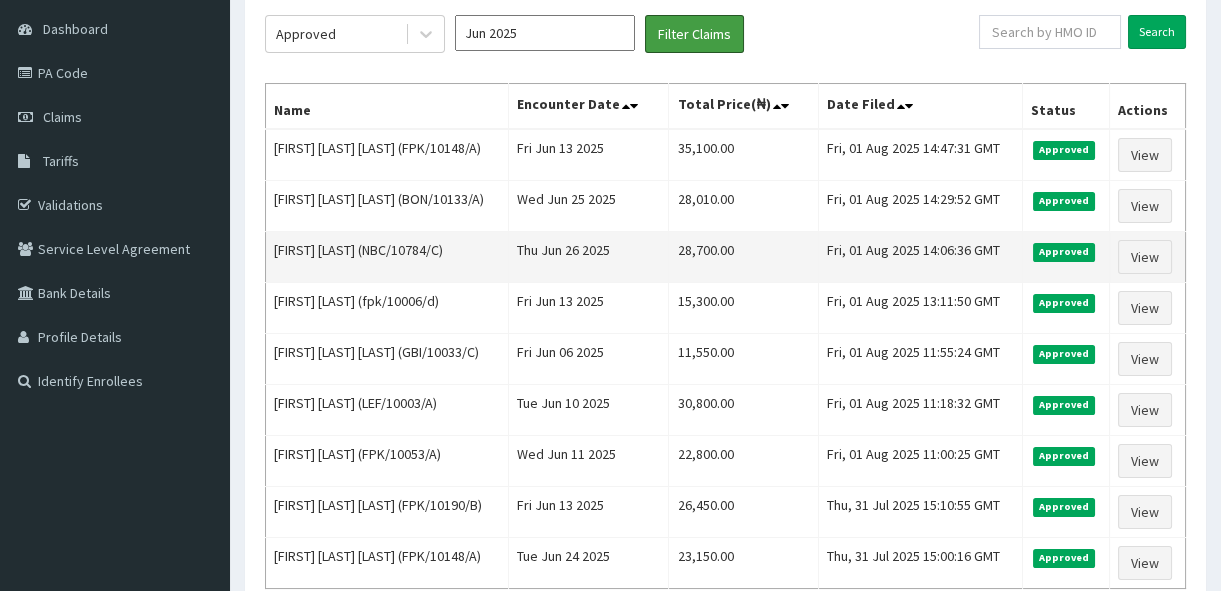 scroll, scrollTop: 0, scrollLeft: 0, axis: both 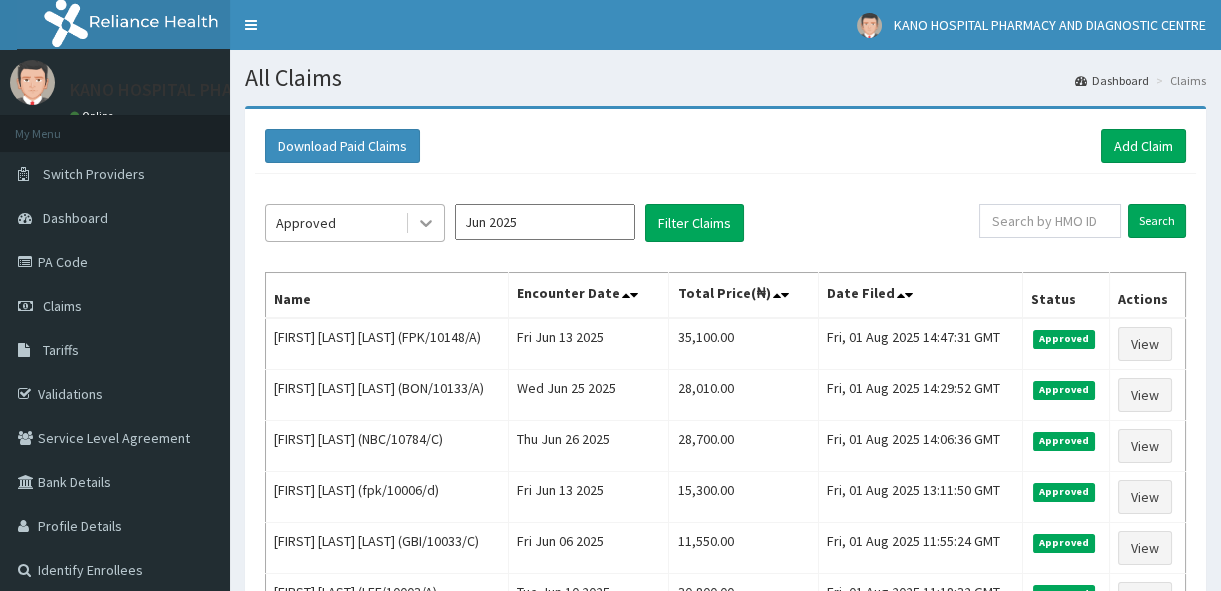 click 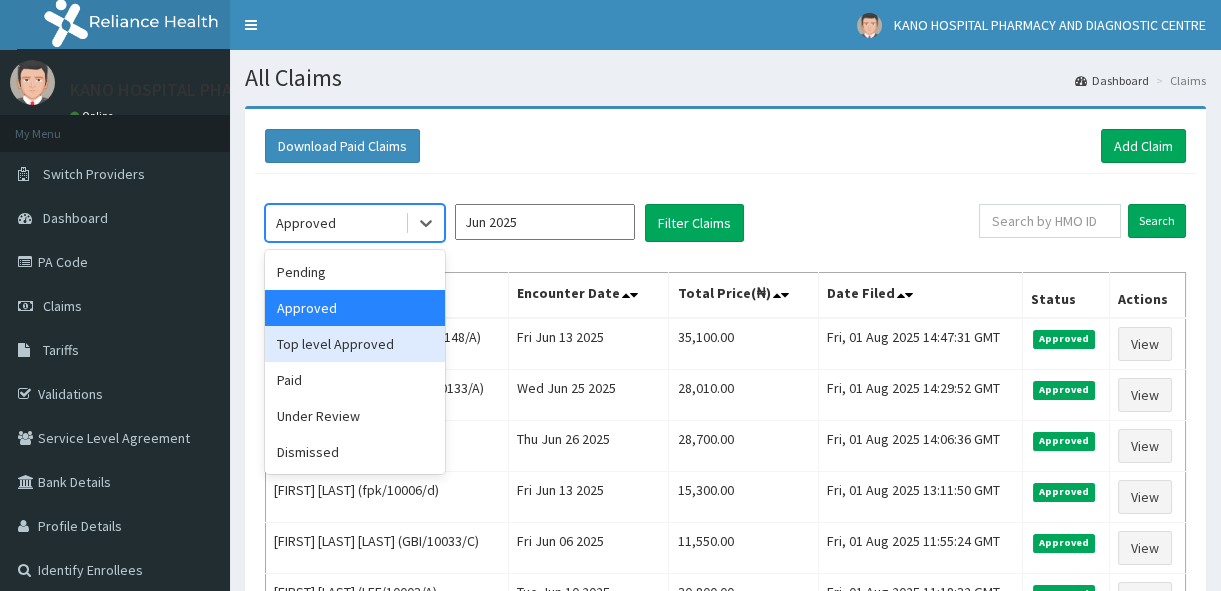 click on "Top level Approved" at bounding box center (355, 344) 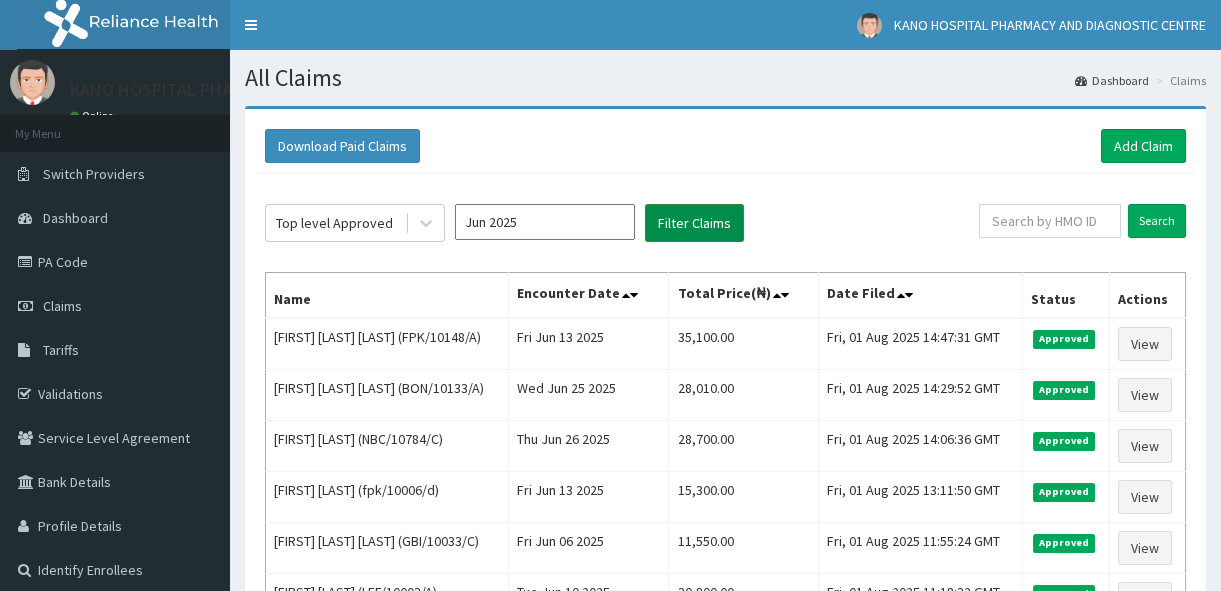 click on "Filter Claims" at bounding box center [694, 223] 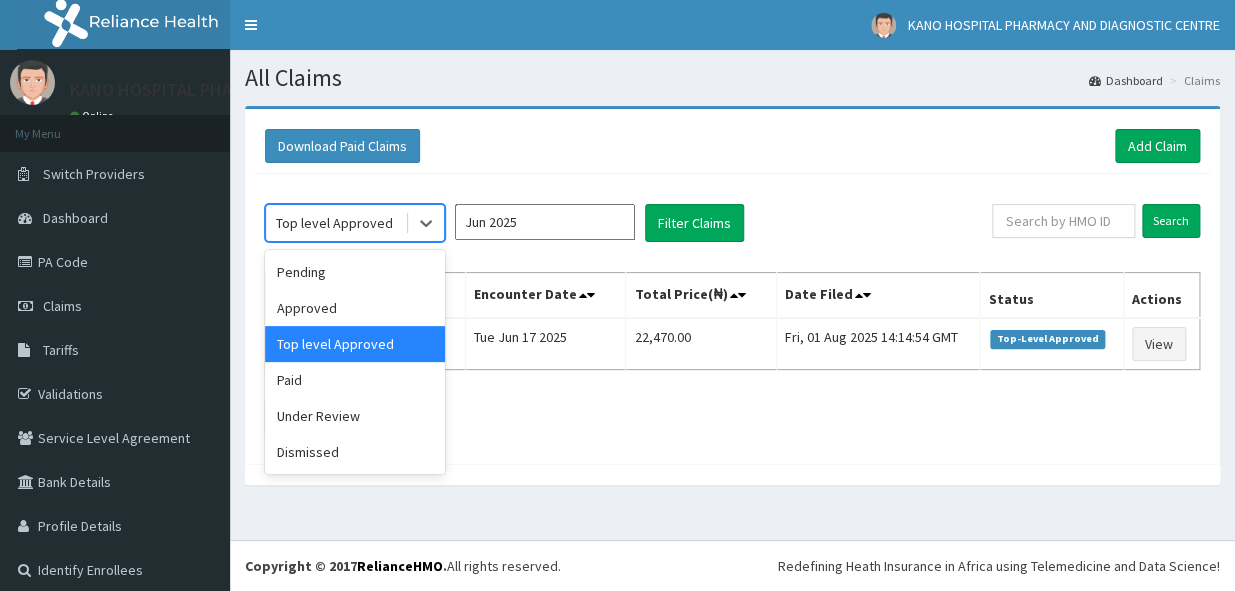click on "Top level Approved" at bounding box center (334, 223) 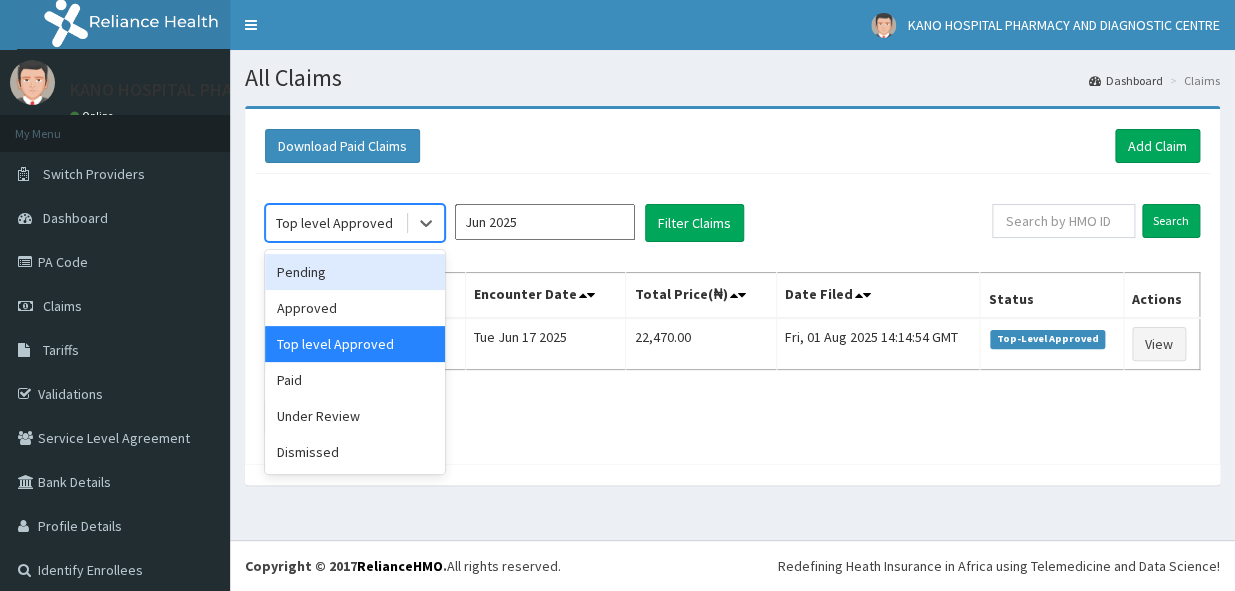click on "Pending" at bounding box center (355, 272) 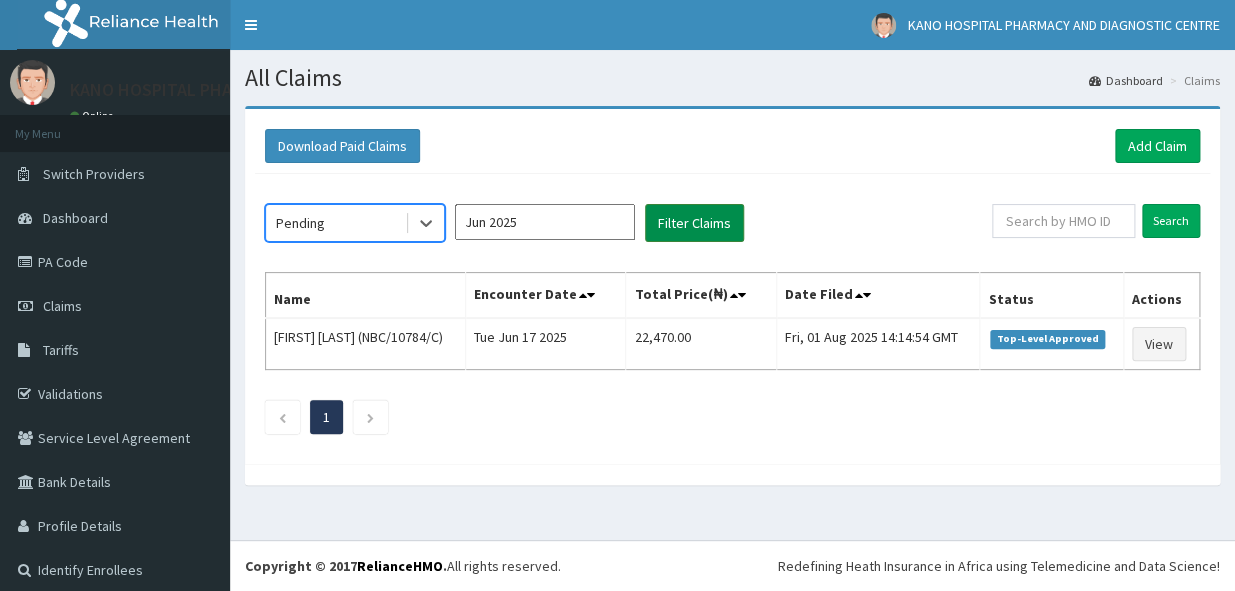 click on "Filter Claims" at bounding box center [694, 223] 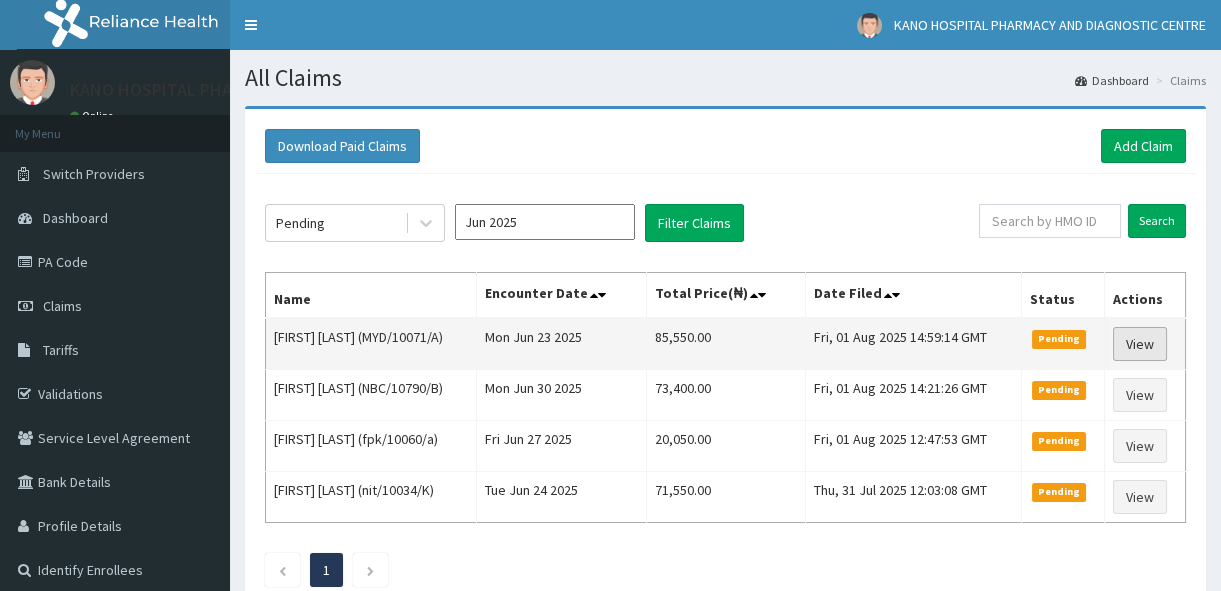 click on "View" at bounding box center [1140, 344] 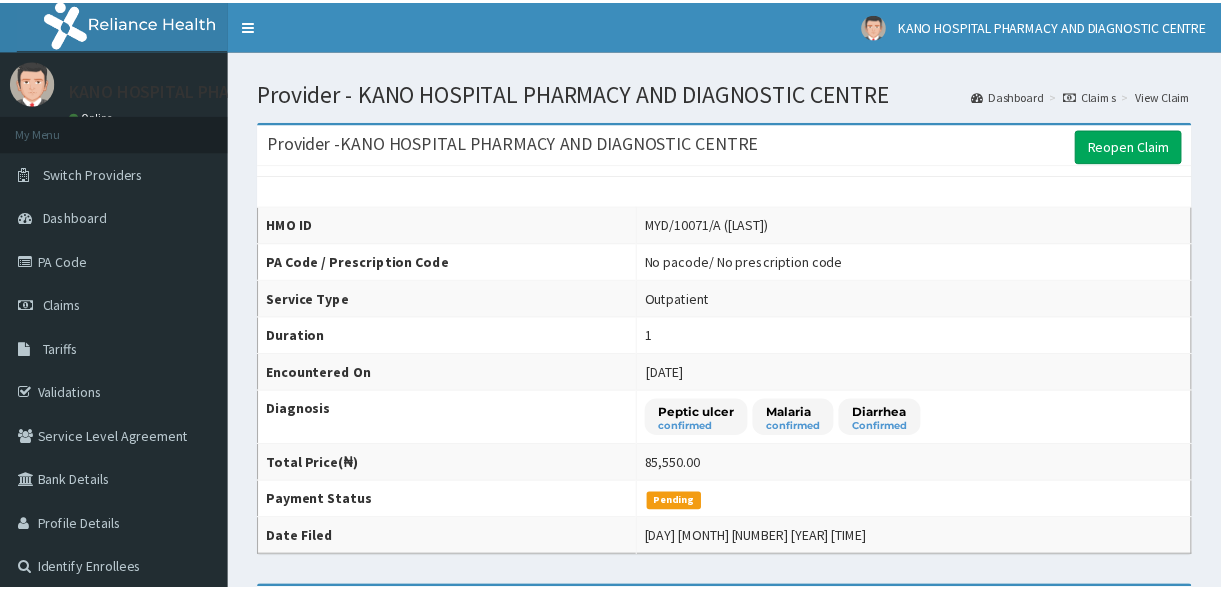 scroll, scrollTop: 0, scrollLeft: 0, axis: both 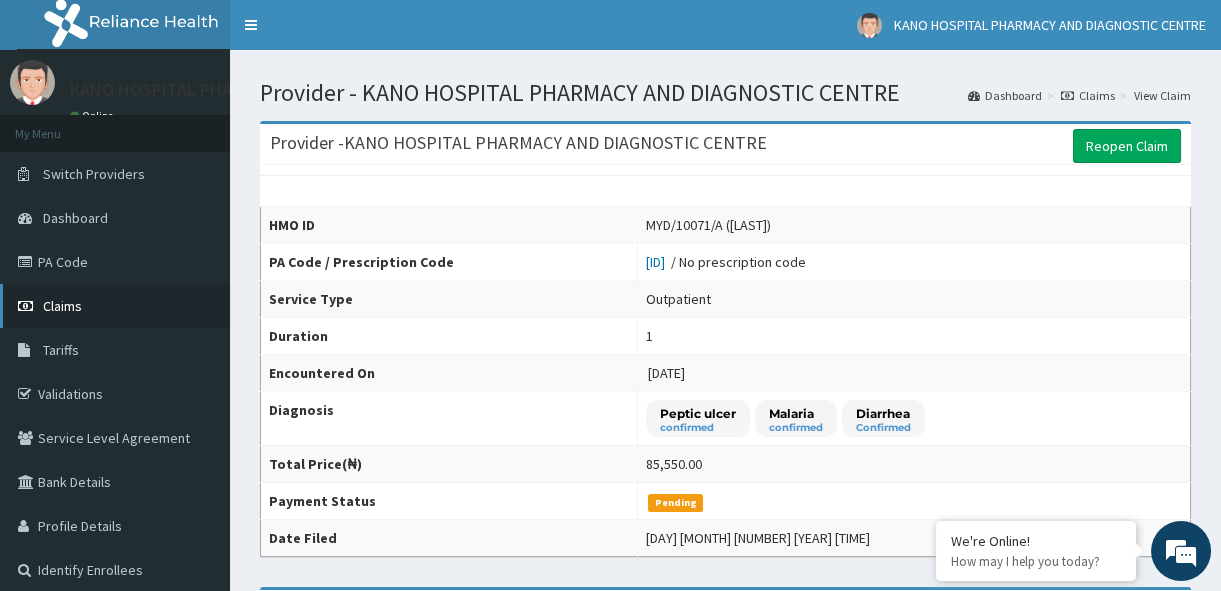 click on "Claims" at bounding box center (115, 306) 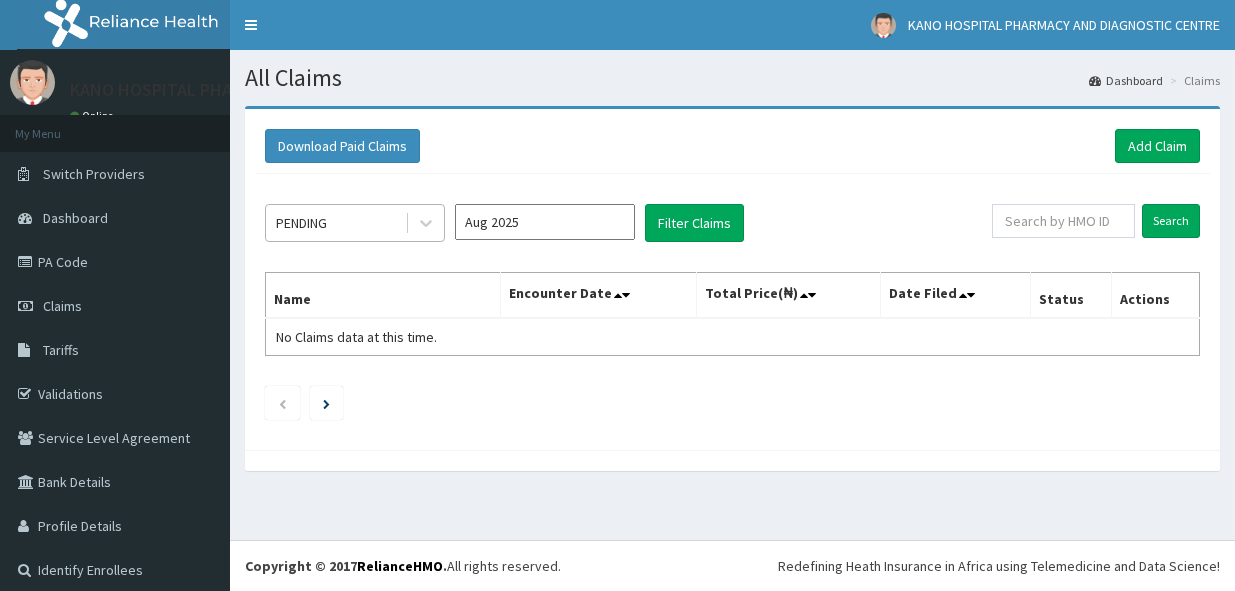 scroll, scrollTop: 0, scrollLeft: 0, axis: both 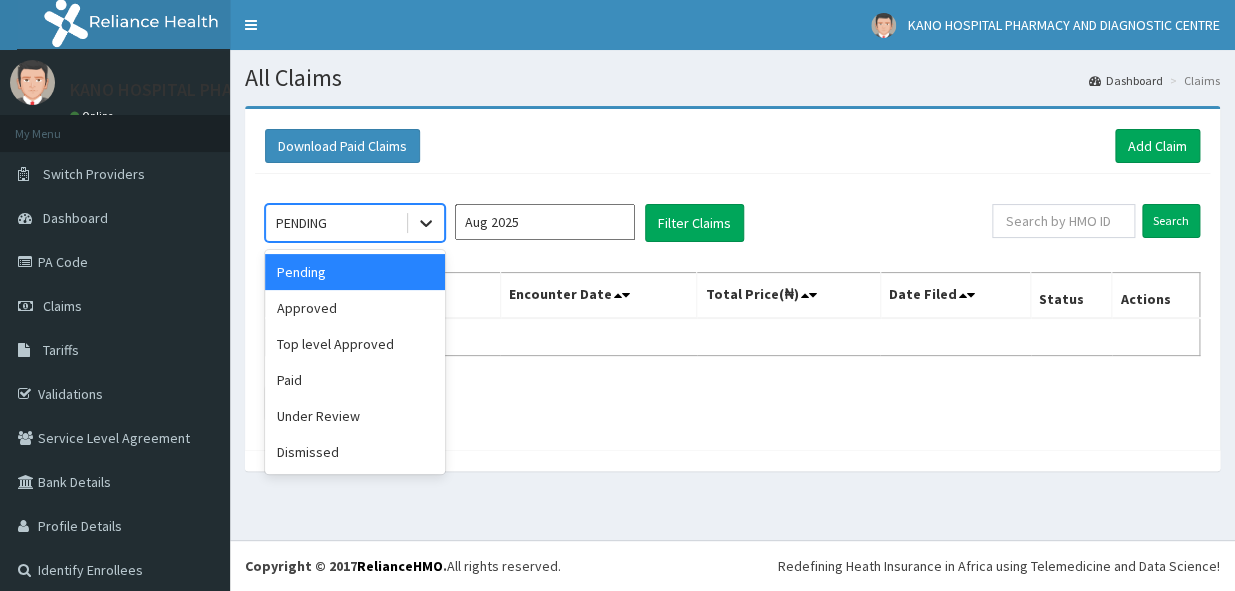 click 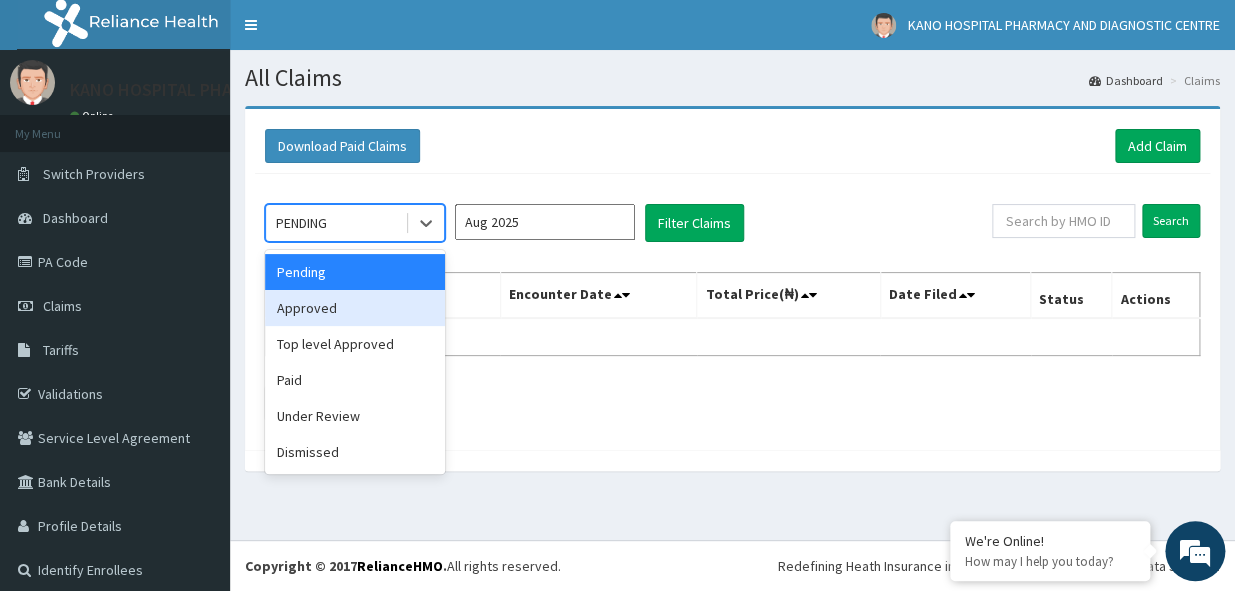 click on "Approved" at bounding box center (355, 308) 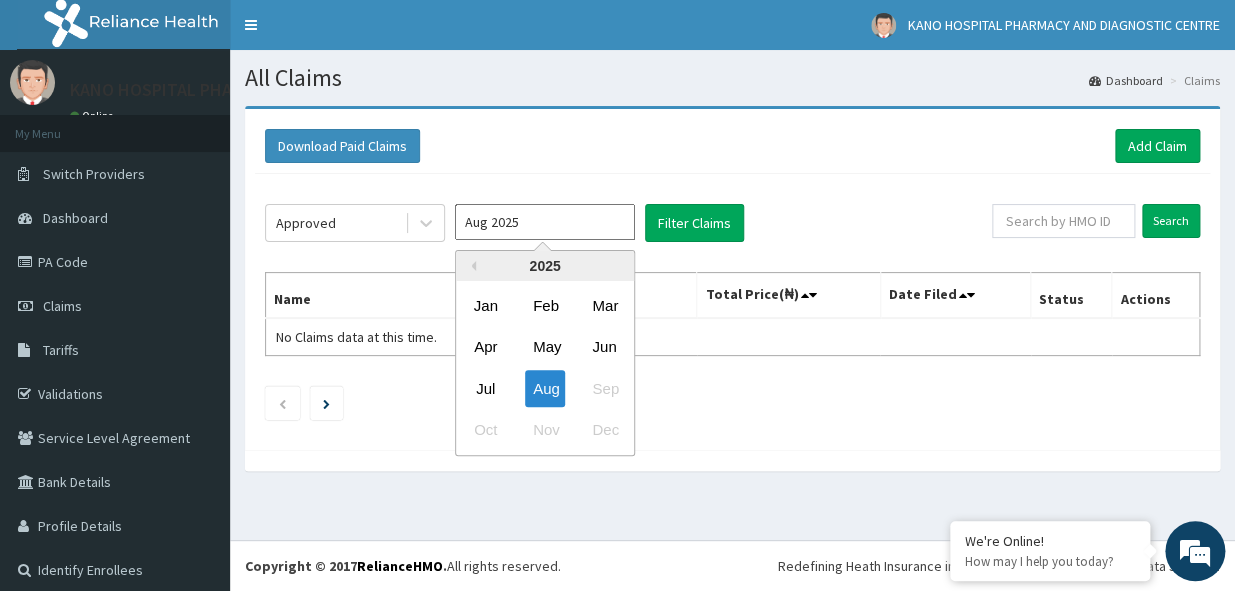 click on "Aug 2025" at bounding box center (545, 222) 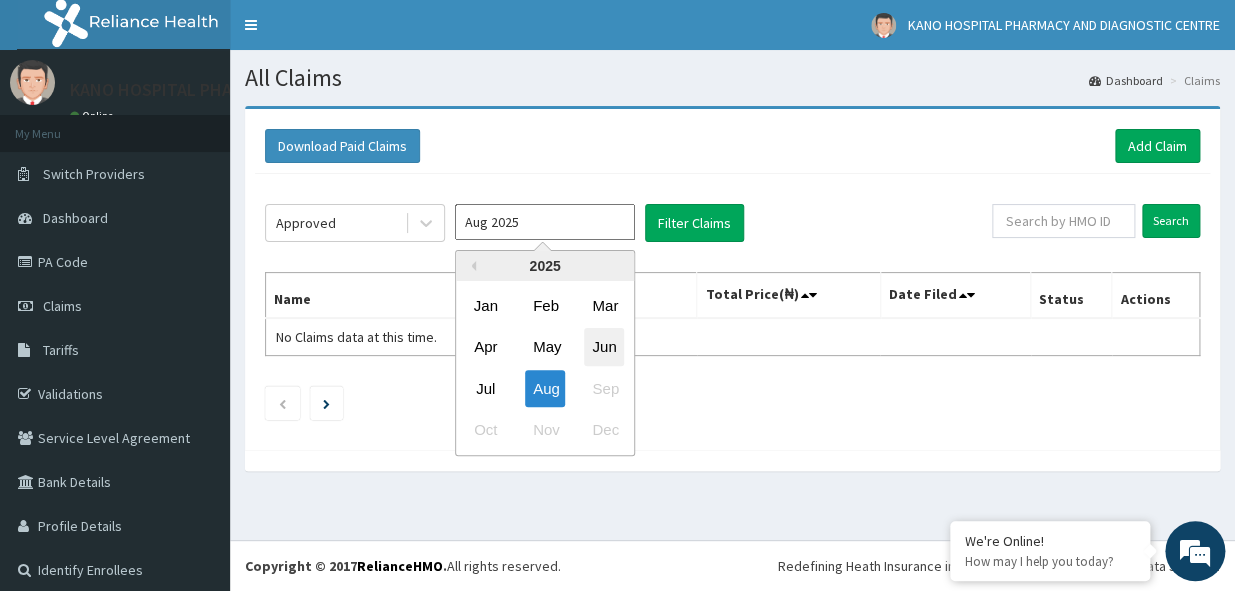 click on "Jun" at bounding box center [604, 347] 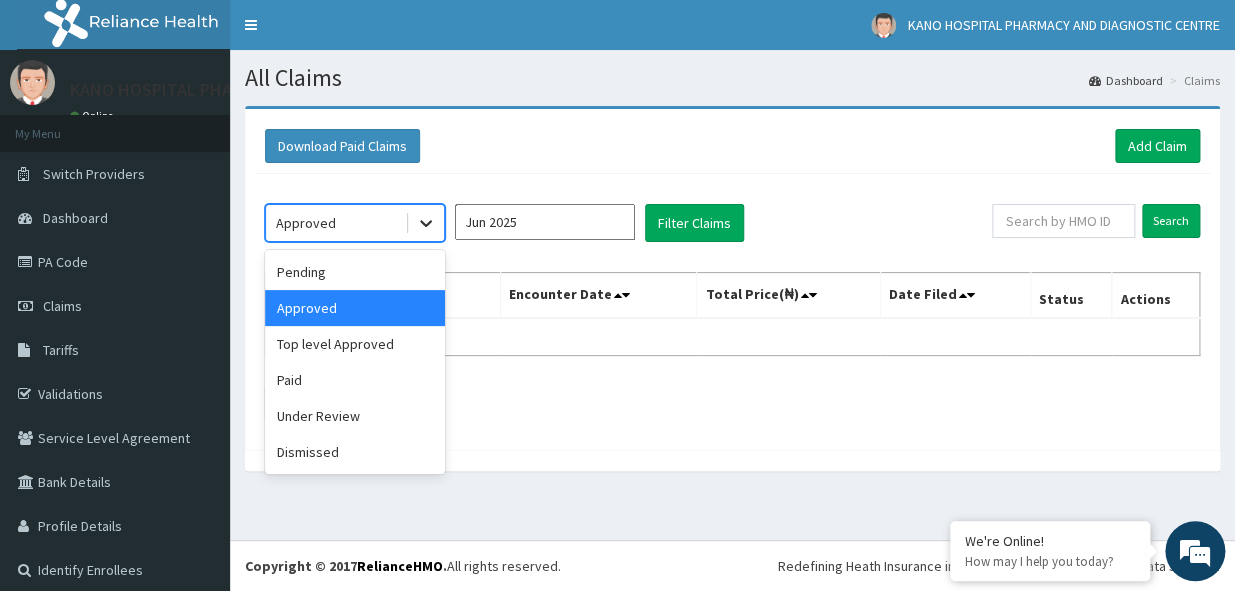 click 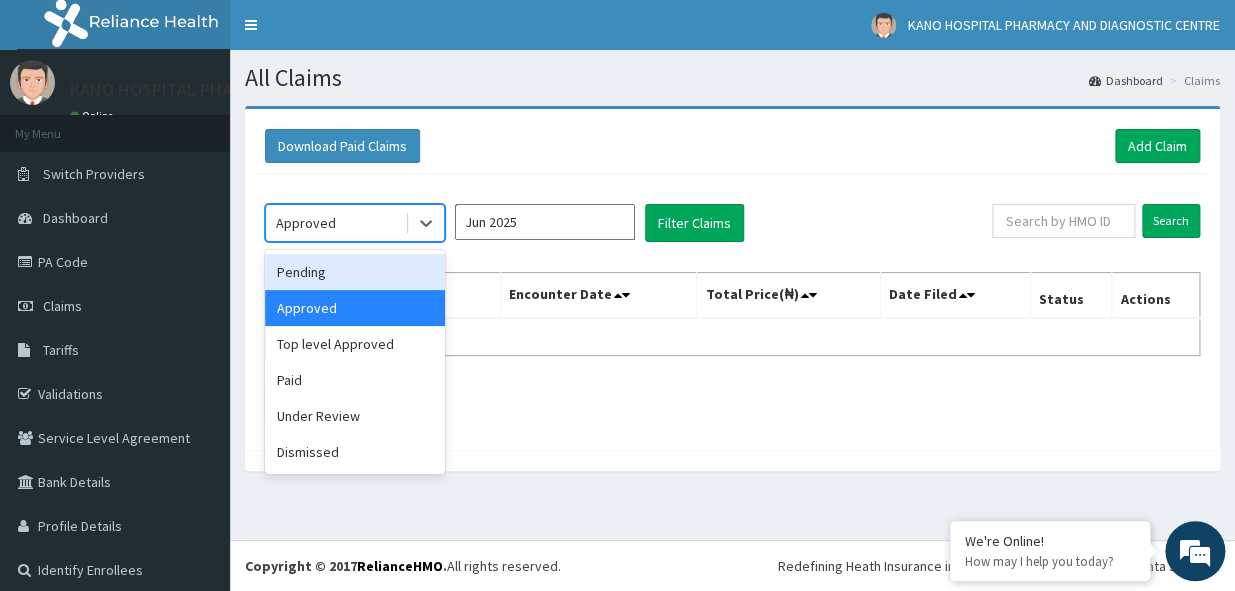 click on "Pending" at bounding box center (355, 272) 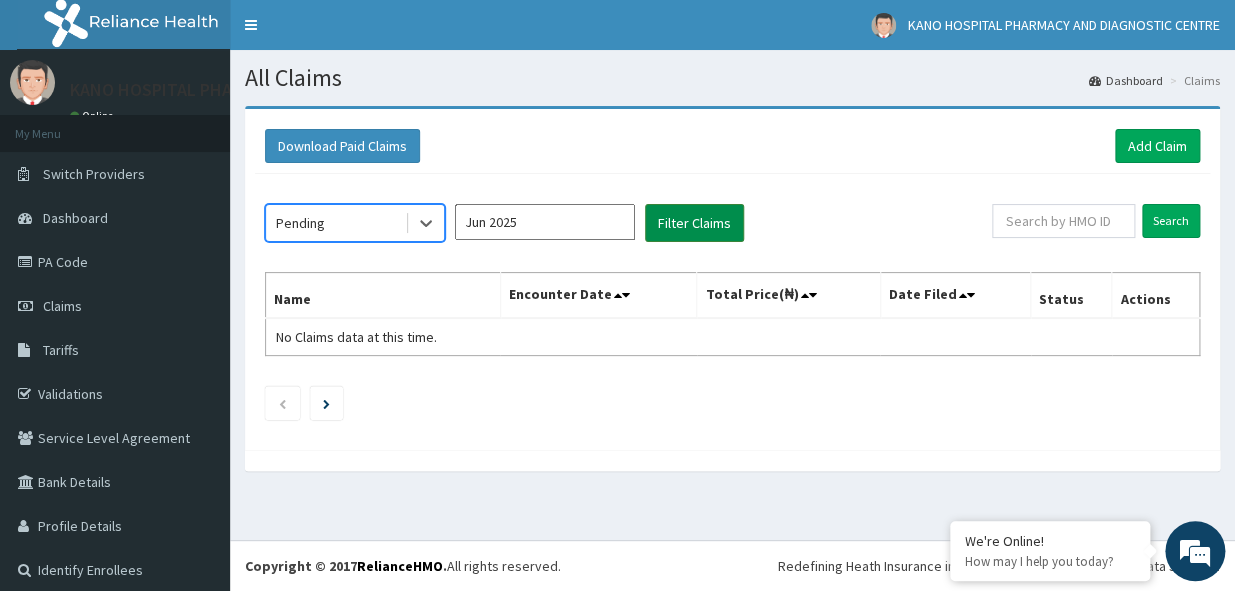 click on "Filter Claims" at bounding box center (694, 223) 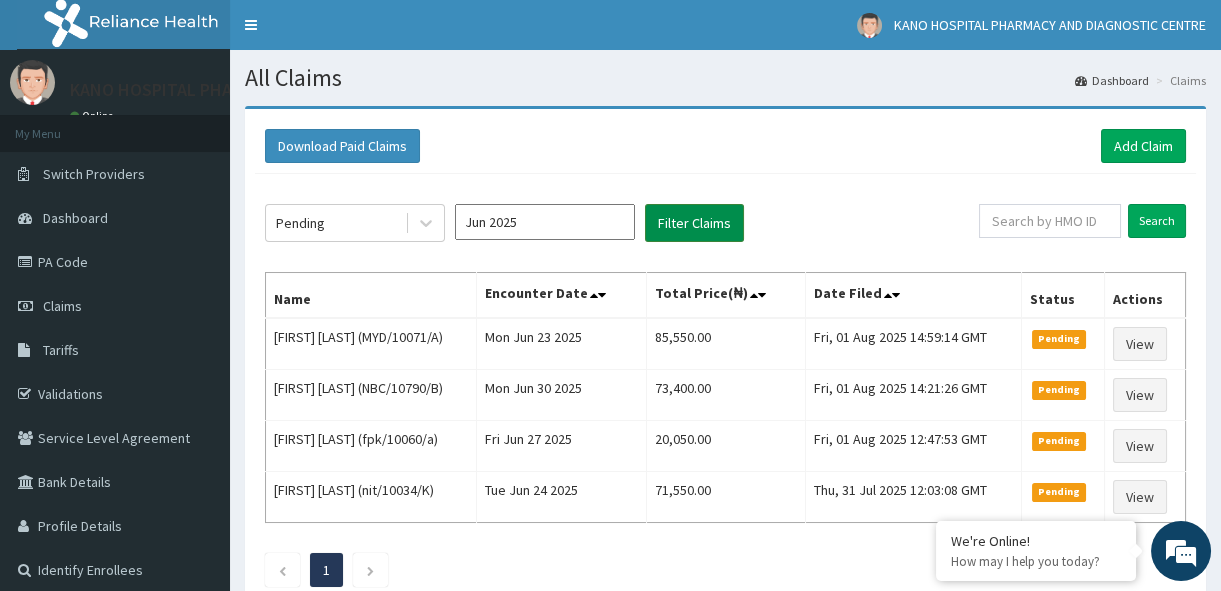 scroll, scrollTop: 0, scrollLeft: 0, axis: both 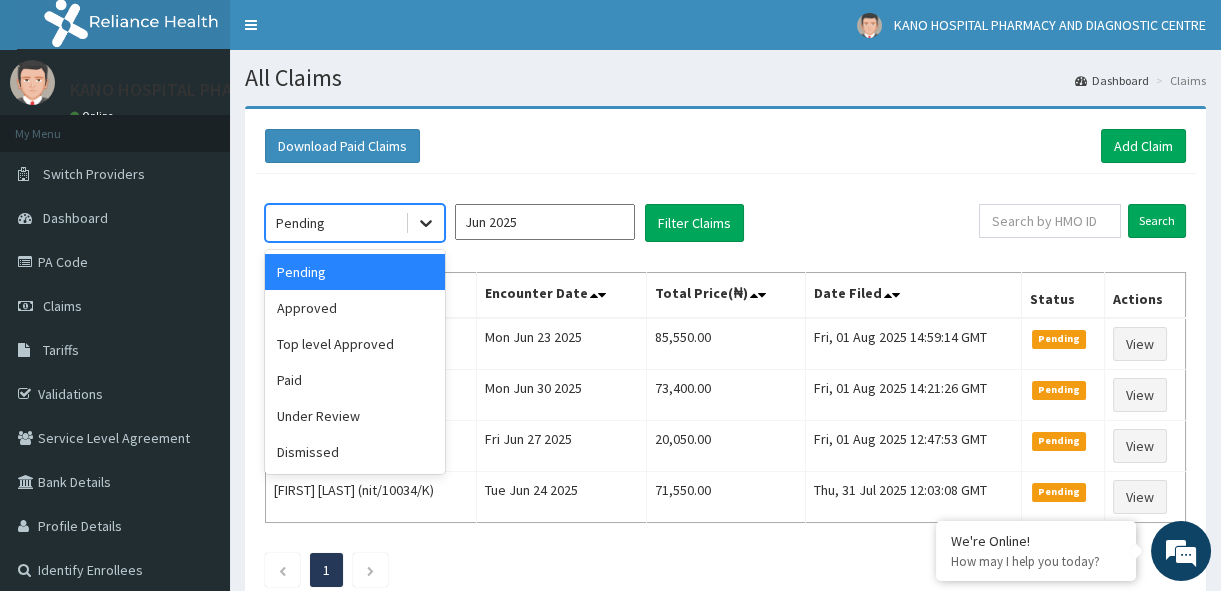 click 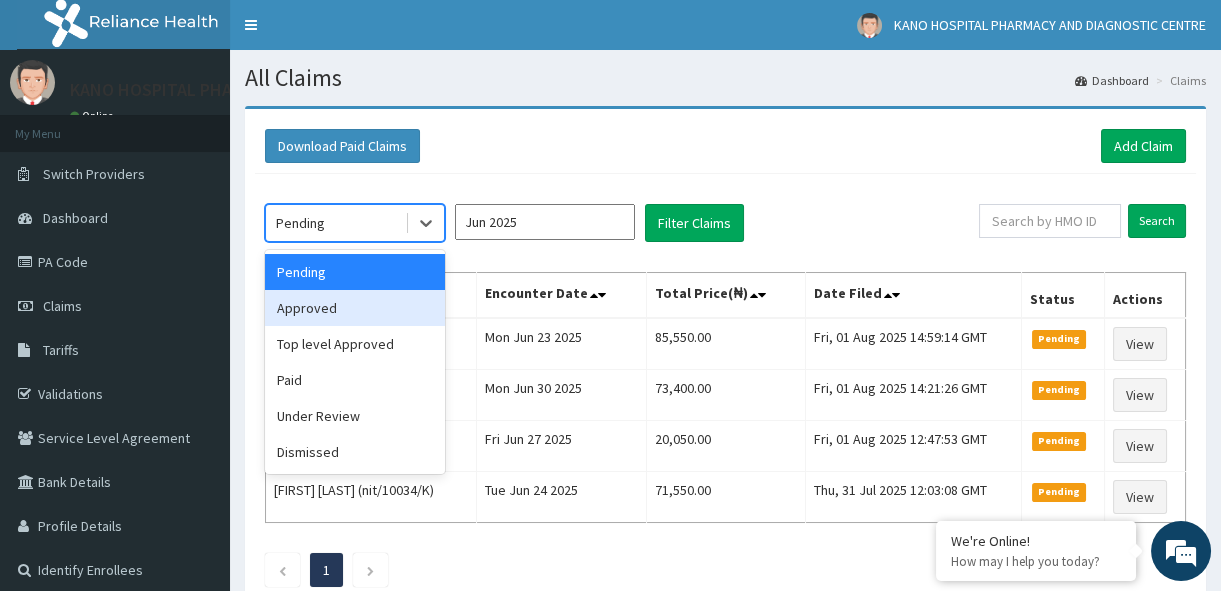 click on "Approved" at bounding box center (355, 308) 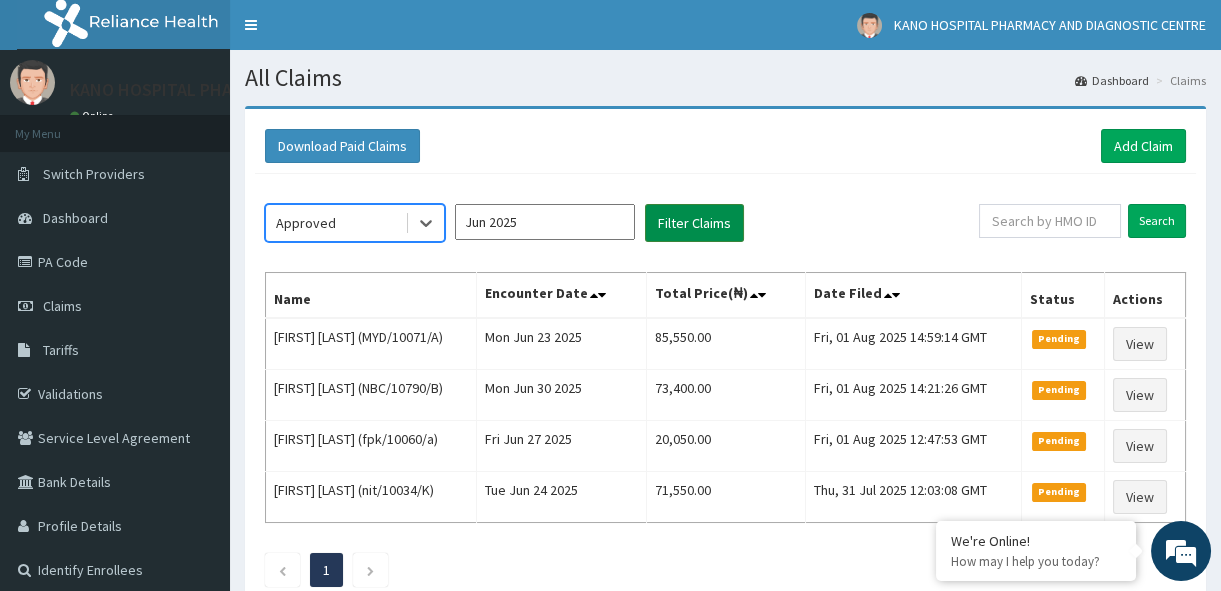 click on "Filter Claims" at bounding box center [694, 223] 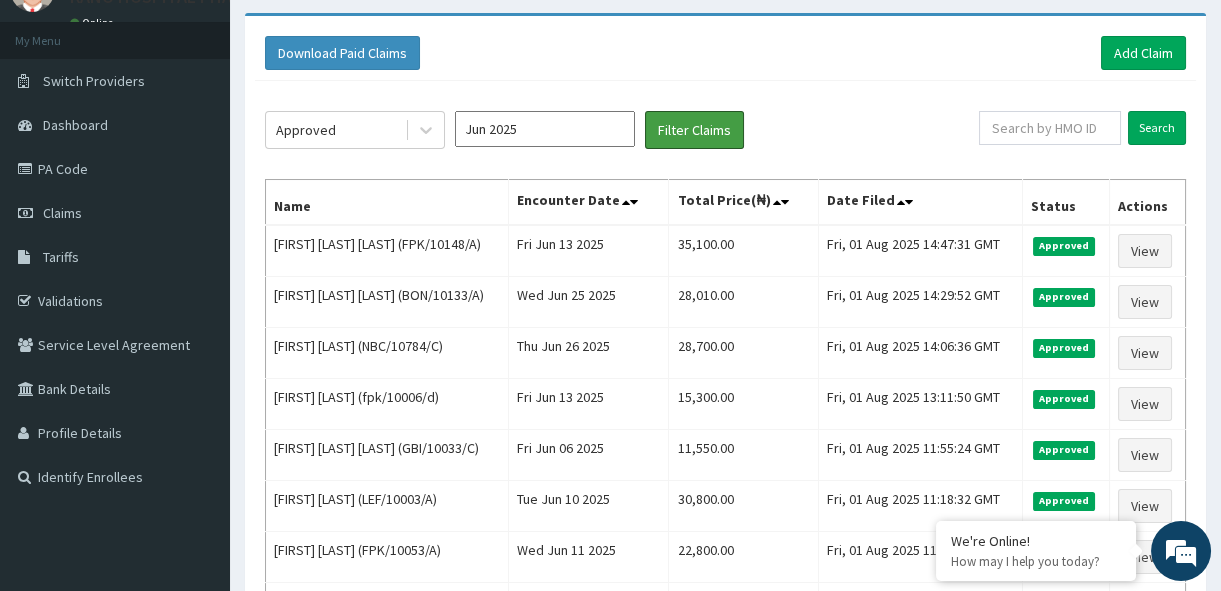 scroll, scrollTop: 90, scrollLeft: 0, axis: vertical 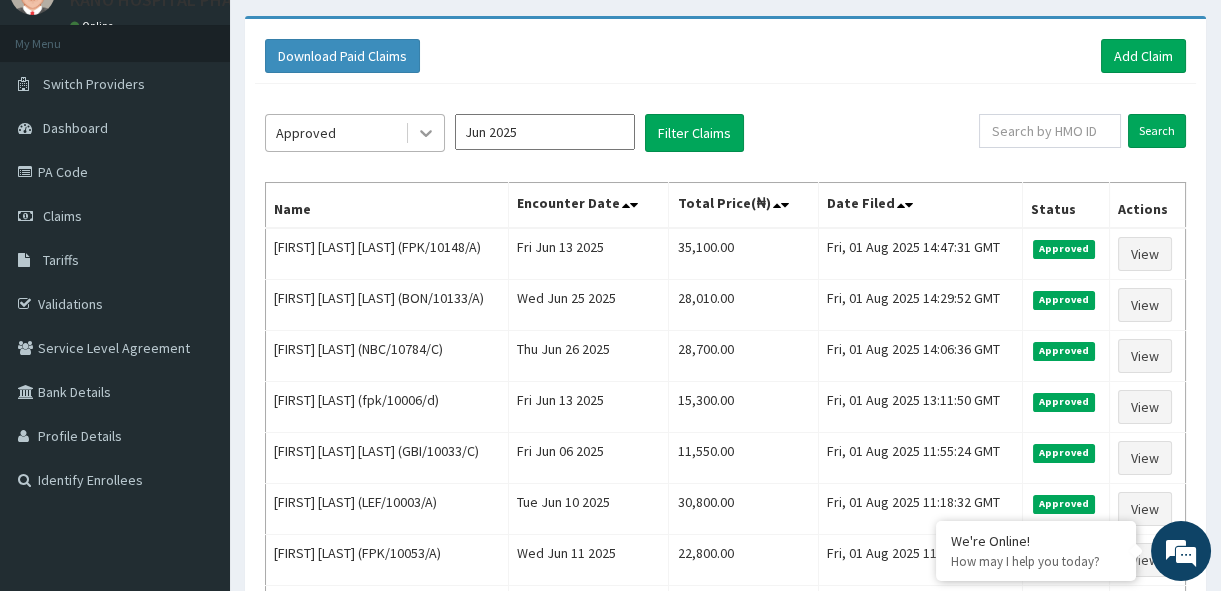click 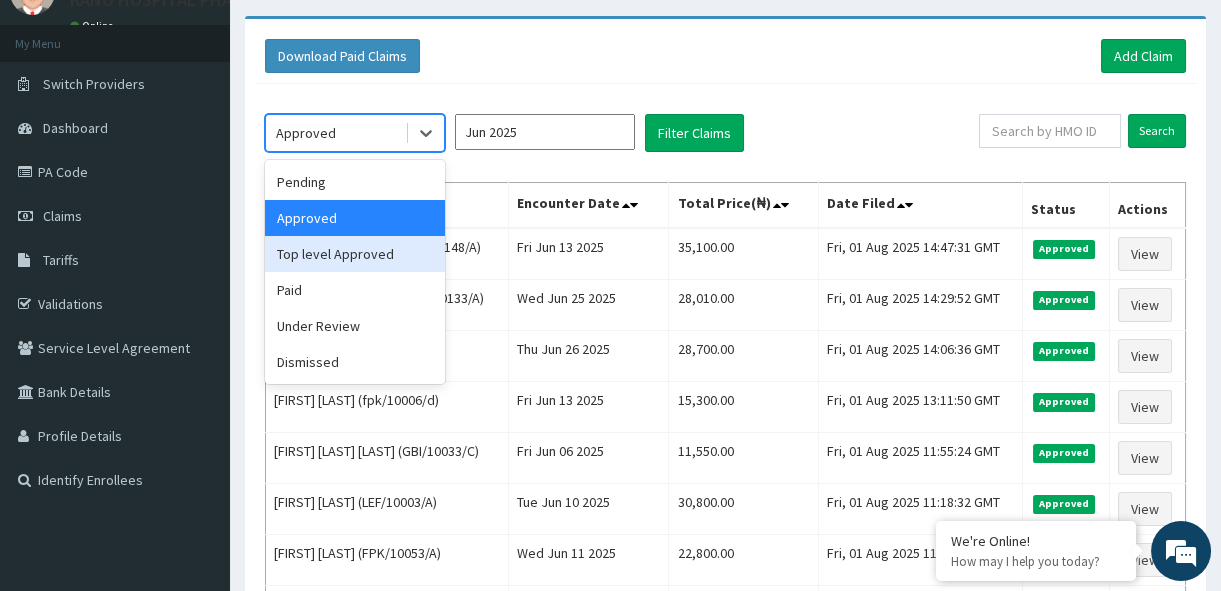 click on "Top level Approved" at bounding box center [355, 254] 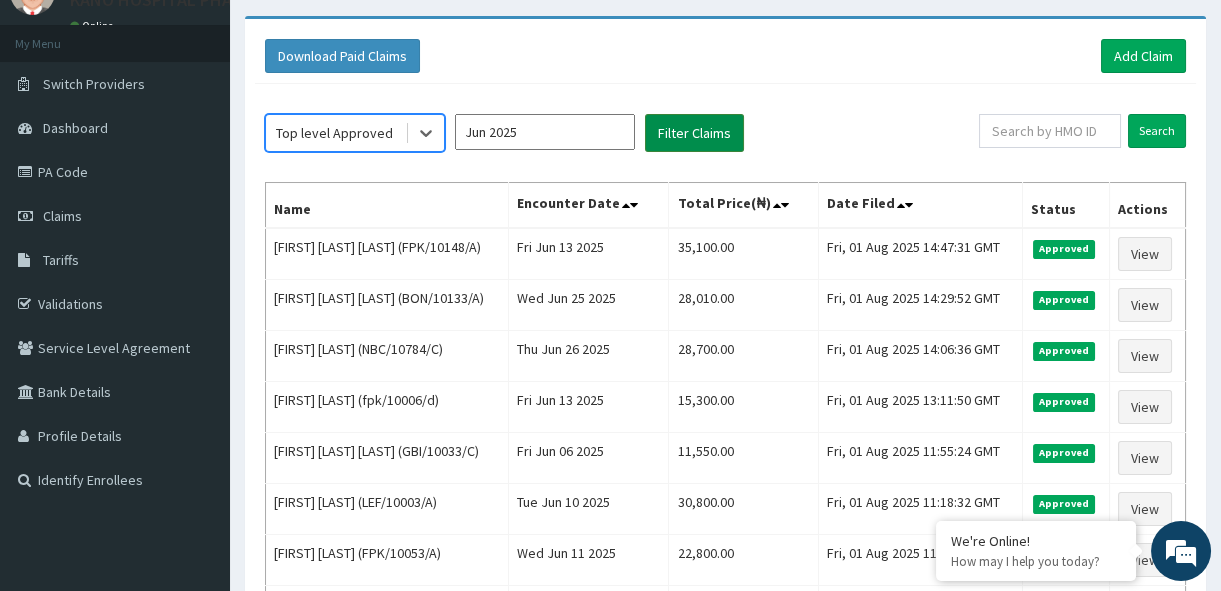 click on "Filter Claims" at bounding box center (694, 133) 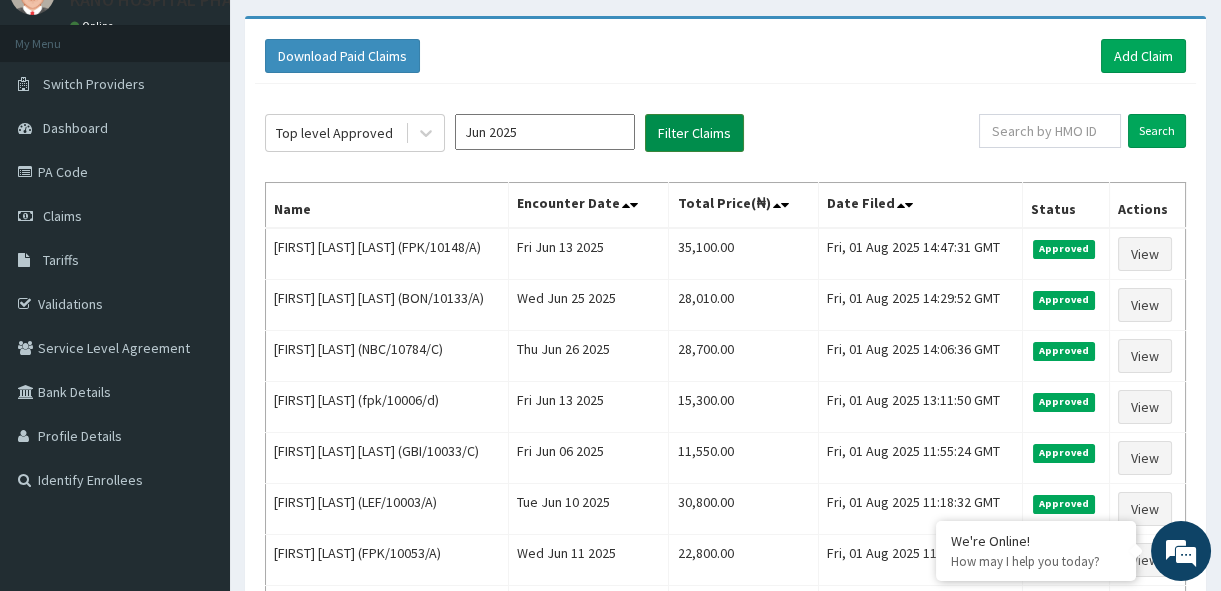 scroll, scrollTop: 0, scrollLeft: 0, axis: both 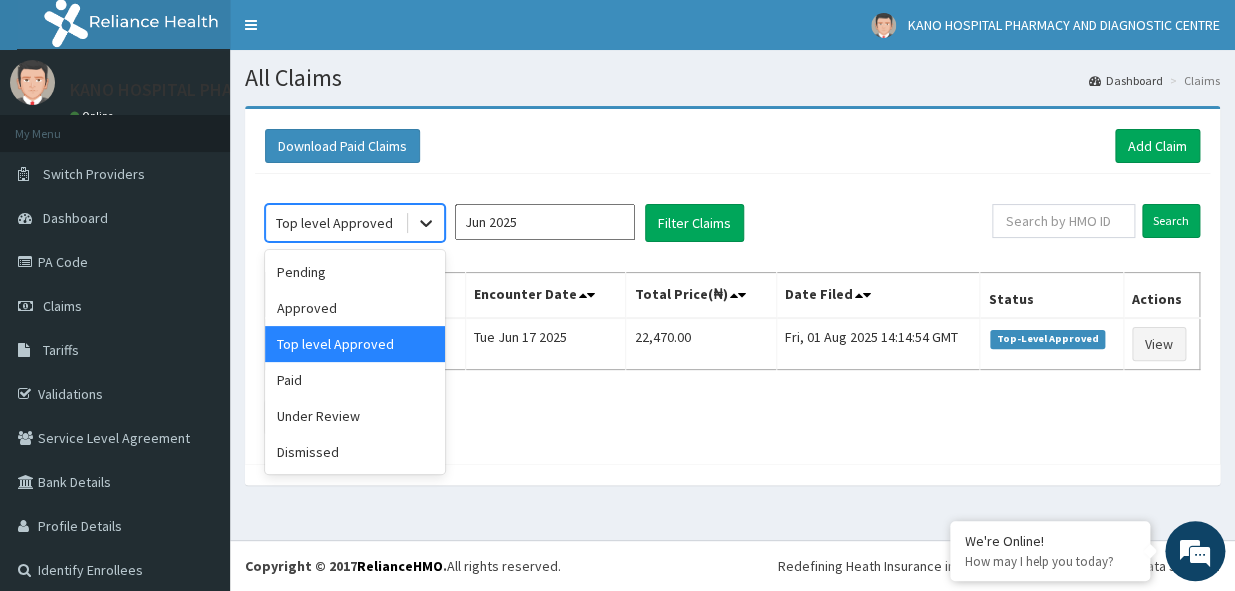 click 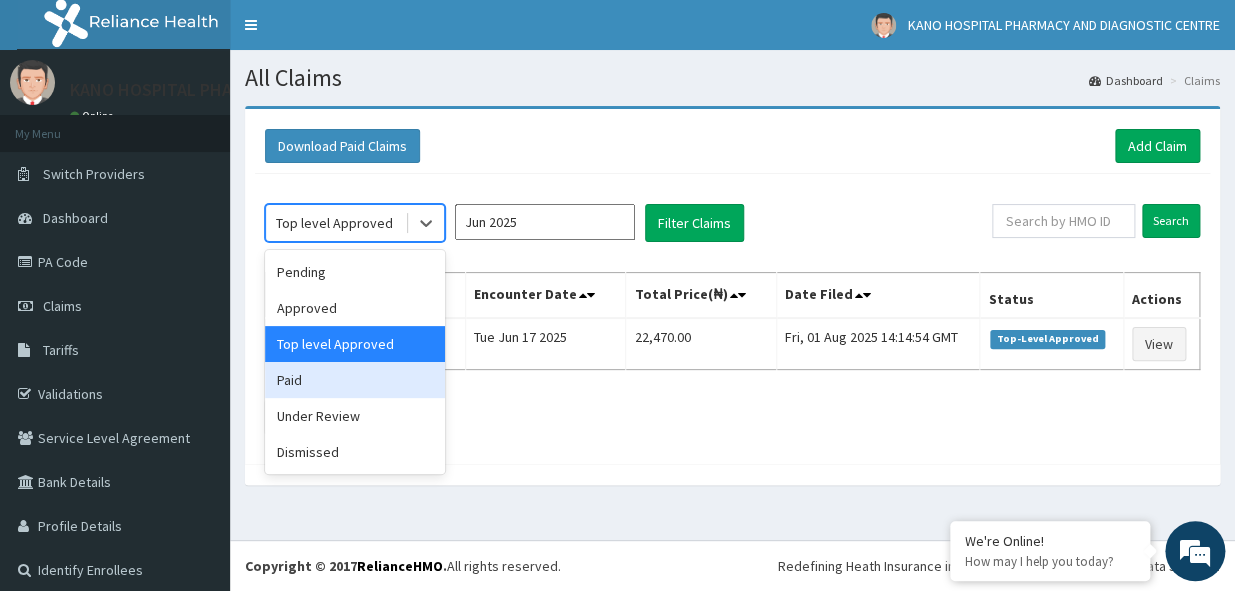 click on "Paid" at bounding box center [355, 380] 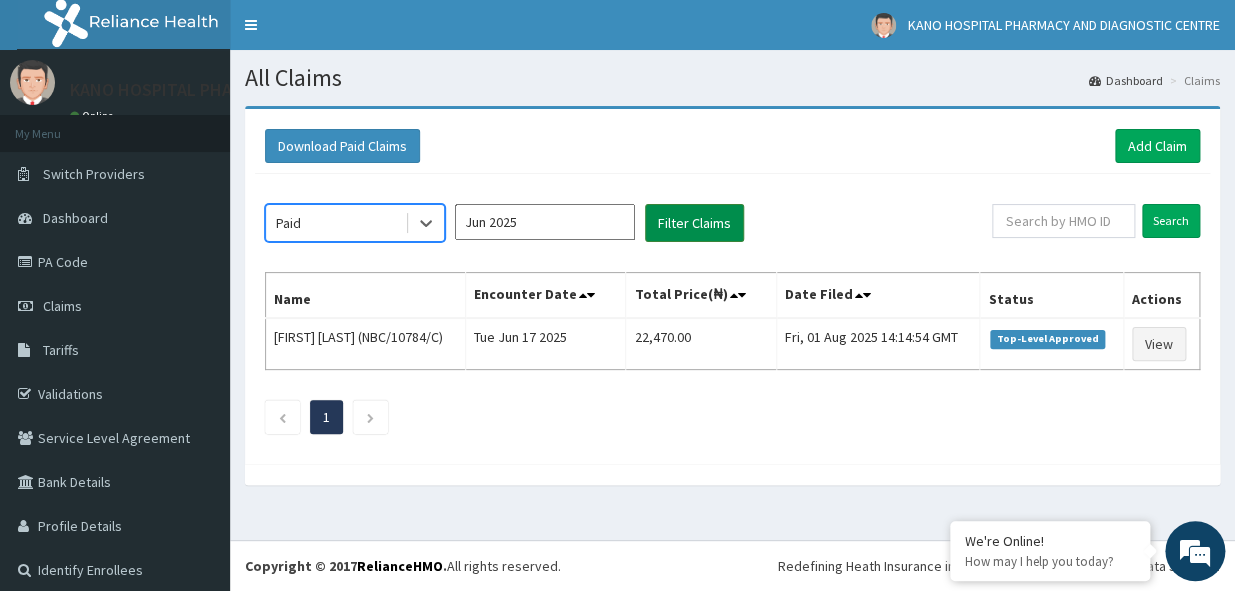 click on "Filter Claims" at bounding box center (694, 223) 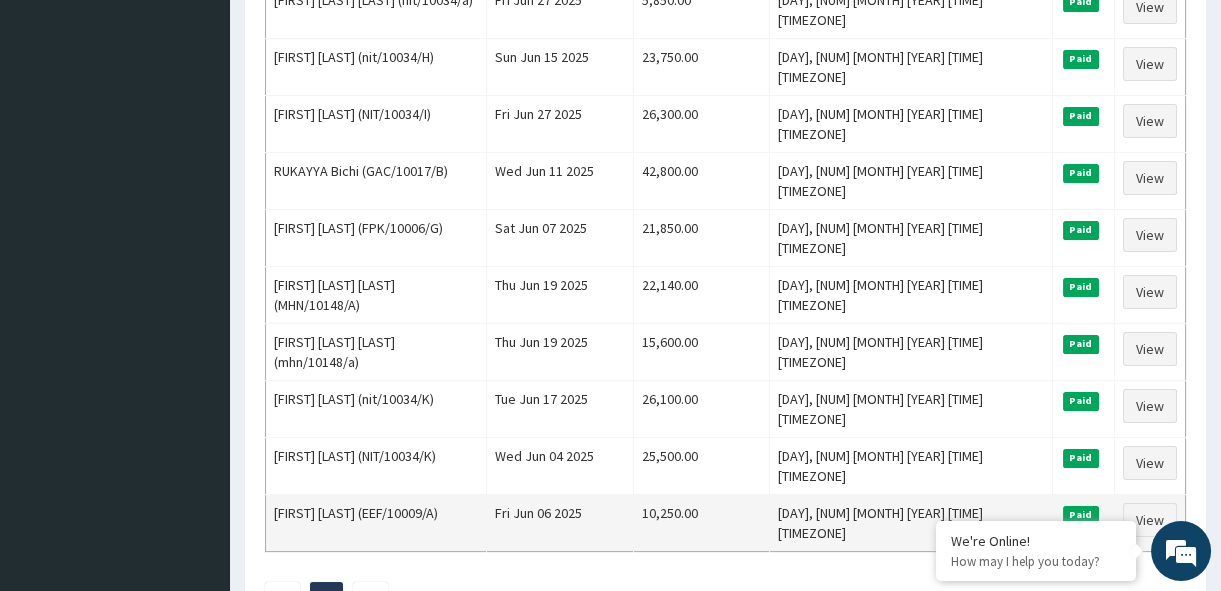 scroll, scrollTop: 1043, scrollLeft: 0, axis: vertical 